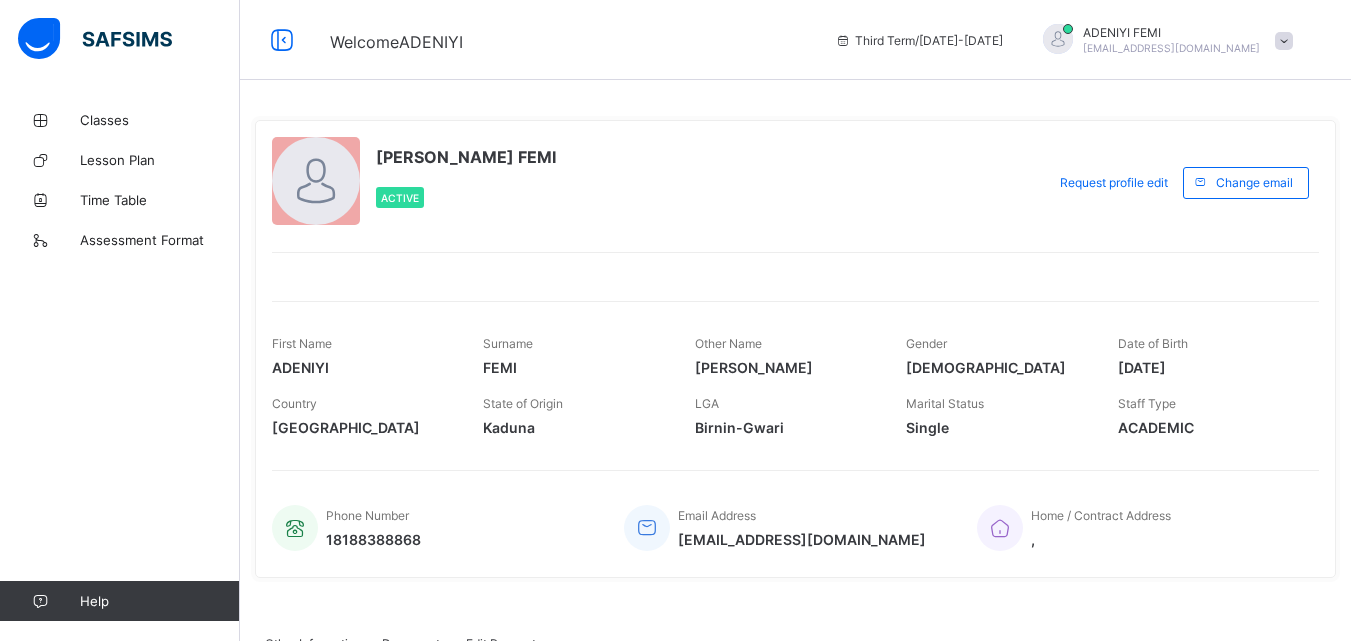 scroll, scrollTop: 0, scrollLeft: 0, axis: both 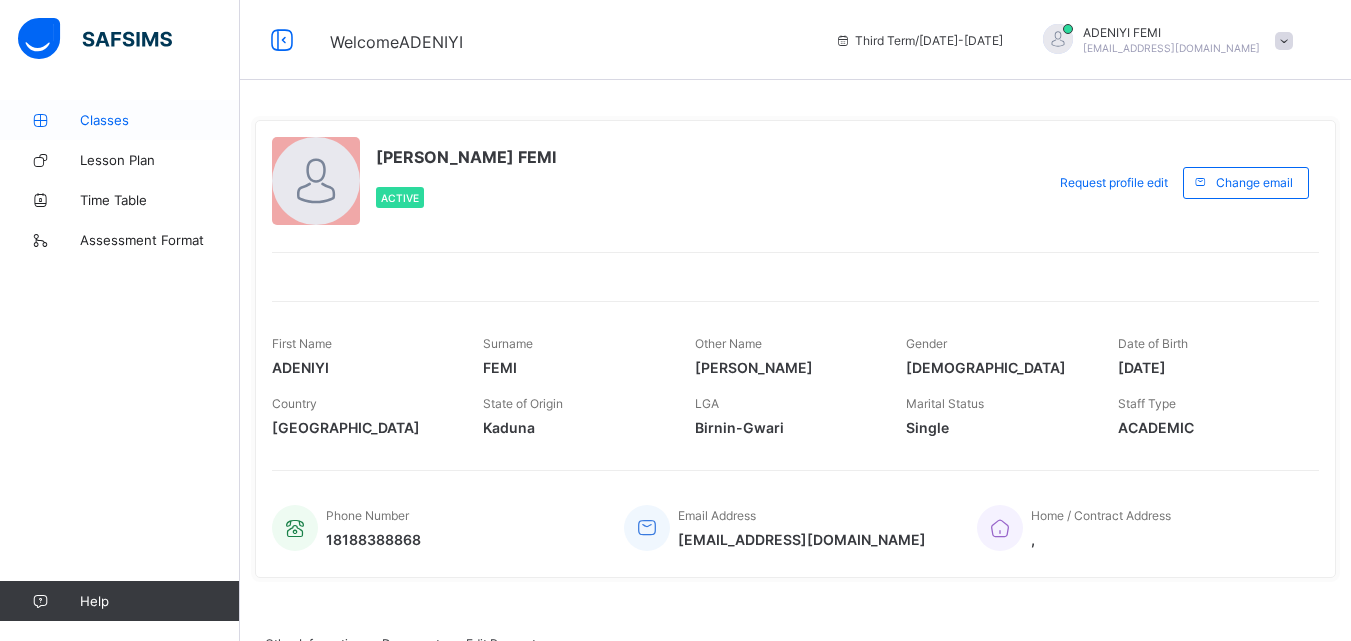 click on "Classes" at bounding box center (160, 120) 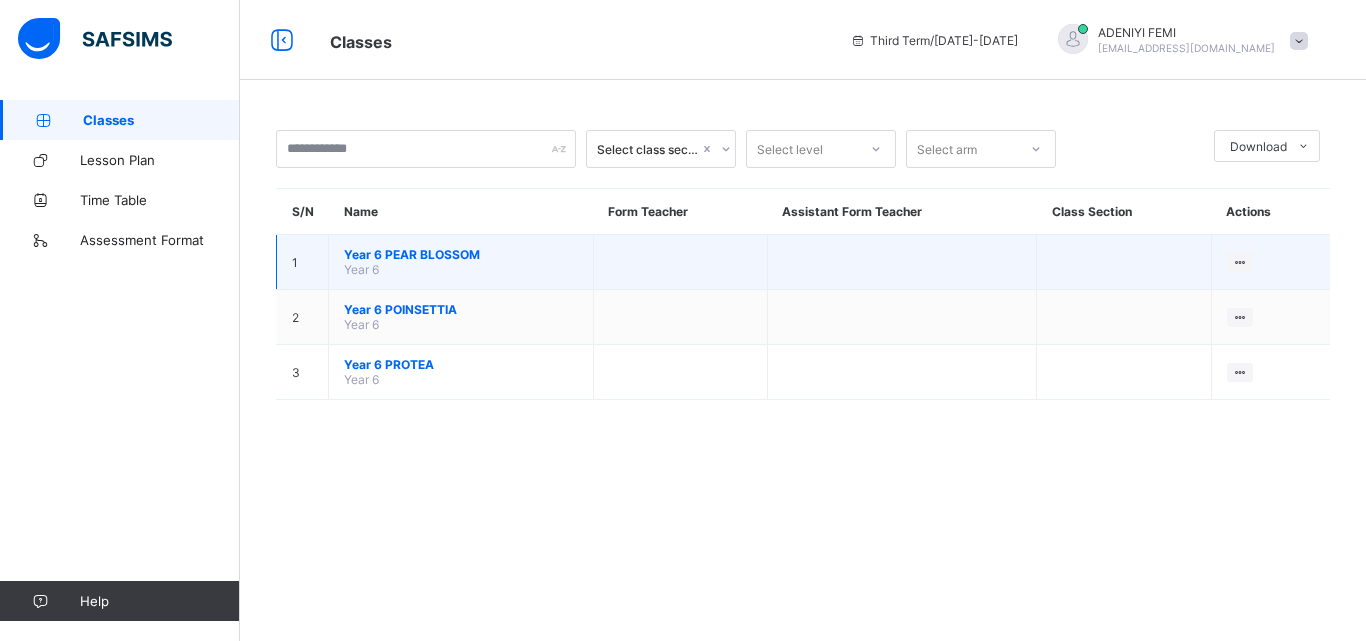 click on "Year 6   PEAR BLOSSOM" at bounding box center [461, 254] 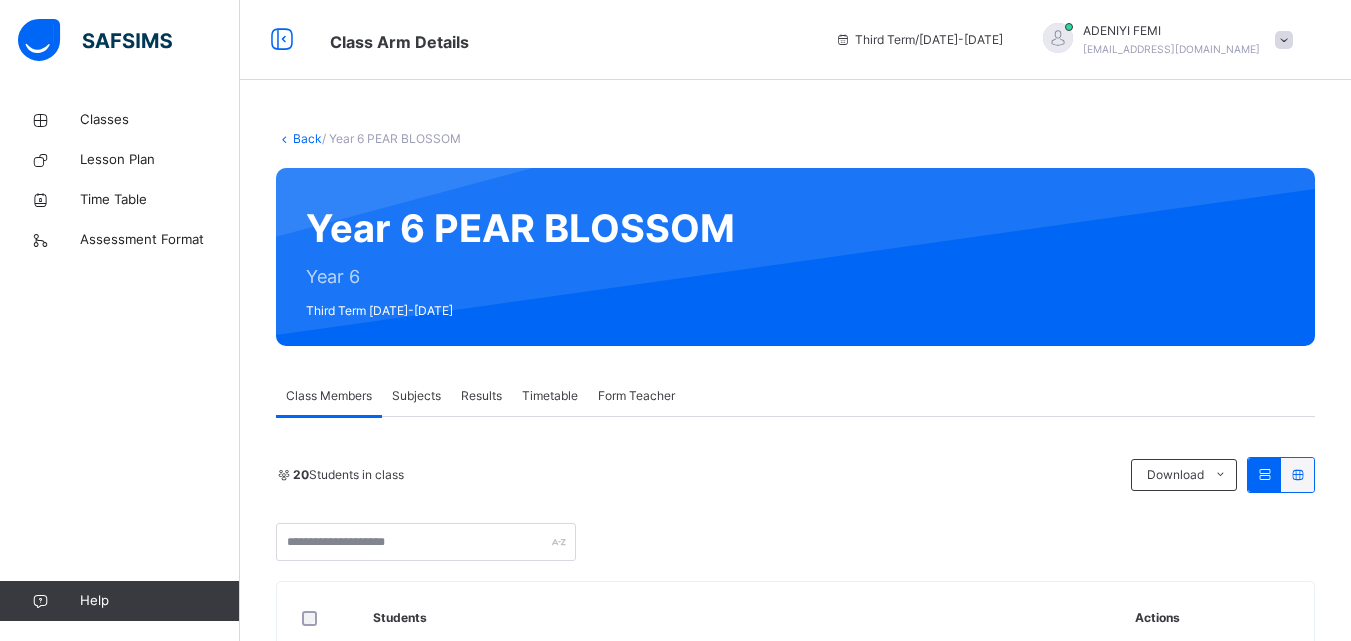 click at bounding box center [1264, 474] 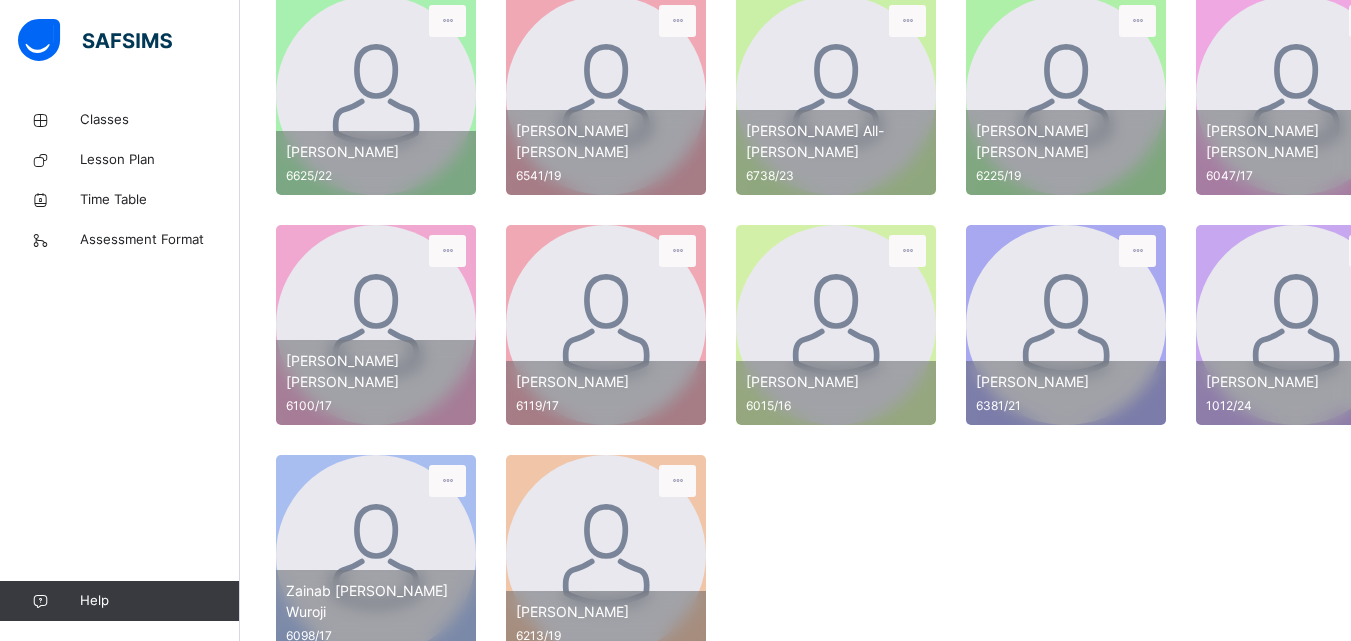 scroll, scrollTop: 900, scrollLeft: 0, axis: vertical 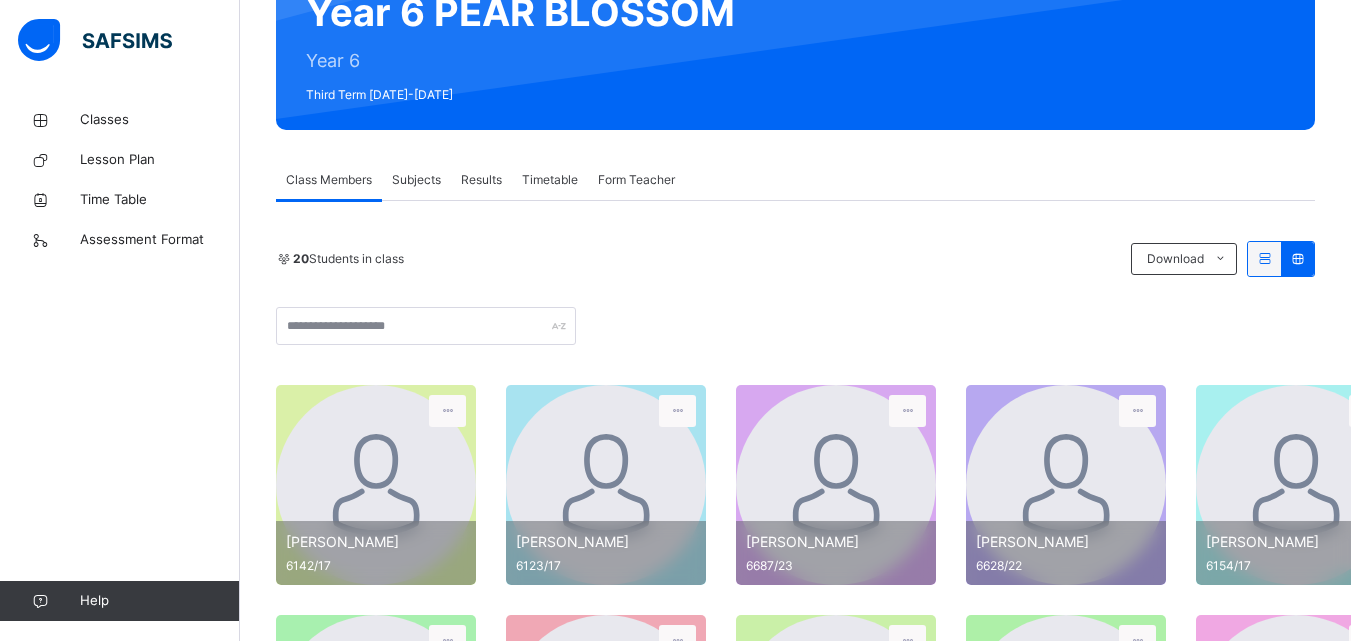 click on "Subjects" at bounding box center [416, 180] 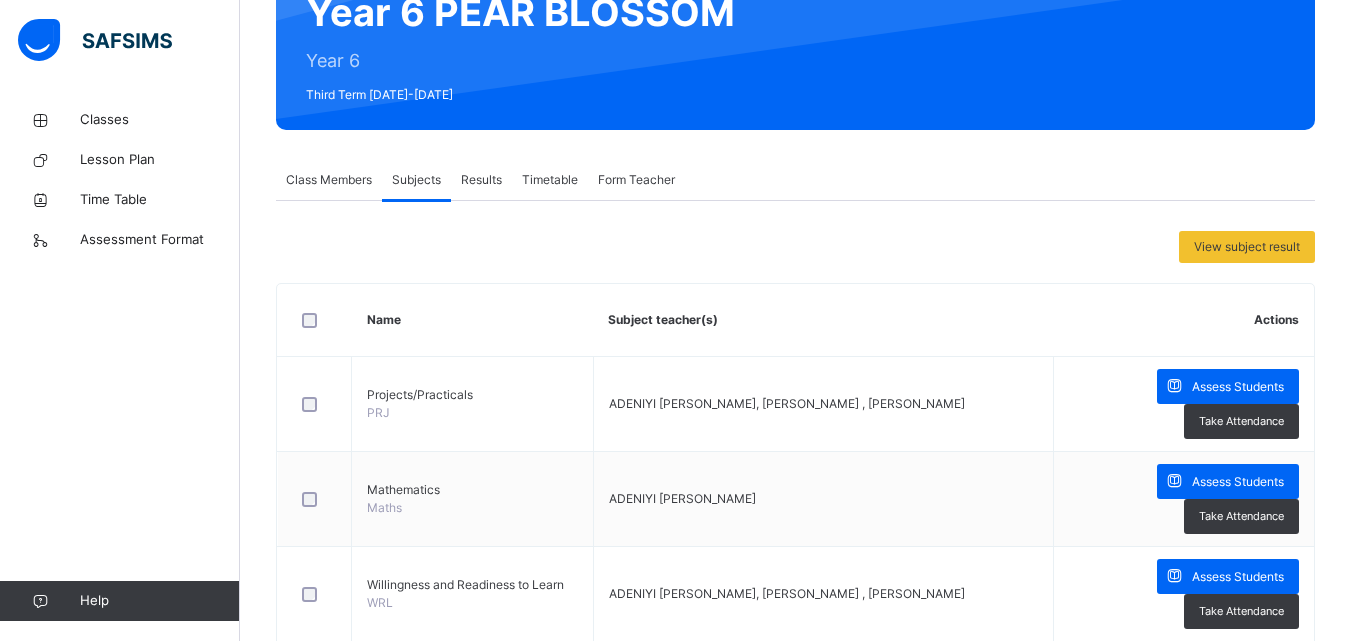 click on "Actions" at bounding box center [1184, 320] 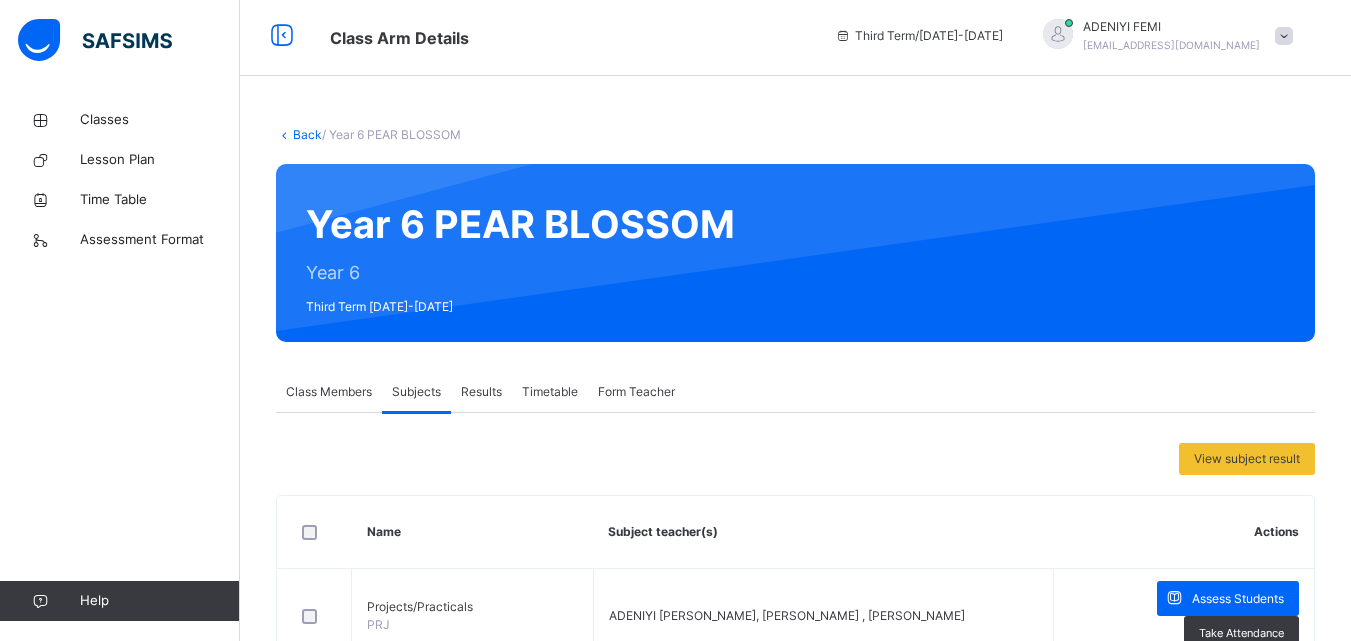 scroll, scrollTop: 0, scrollLeft: 0, axis: both 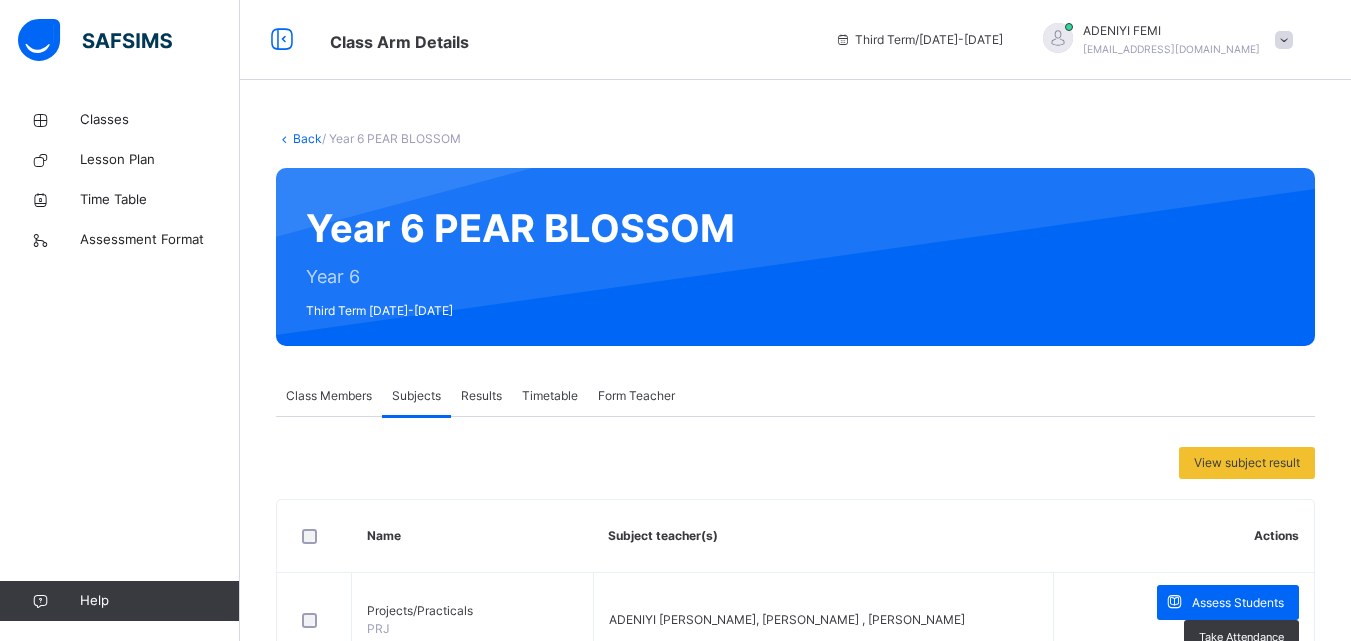 click on "Form Teacher" at bounding box center [636, 396] 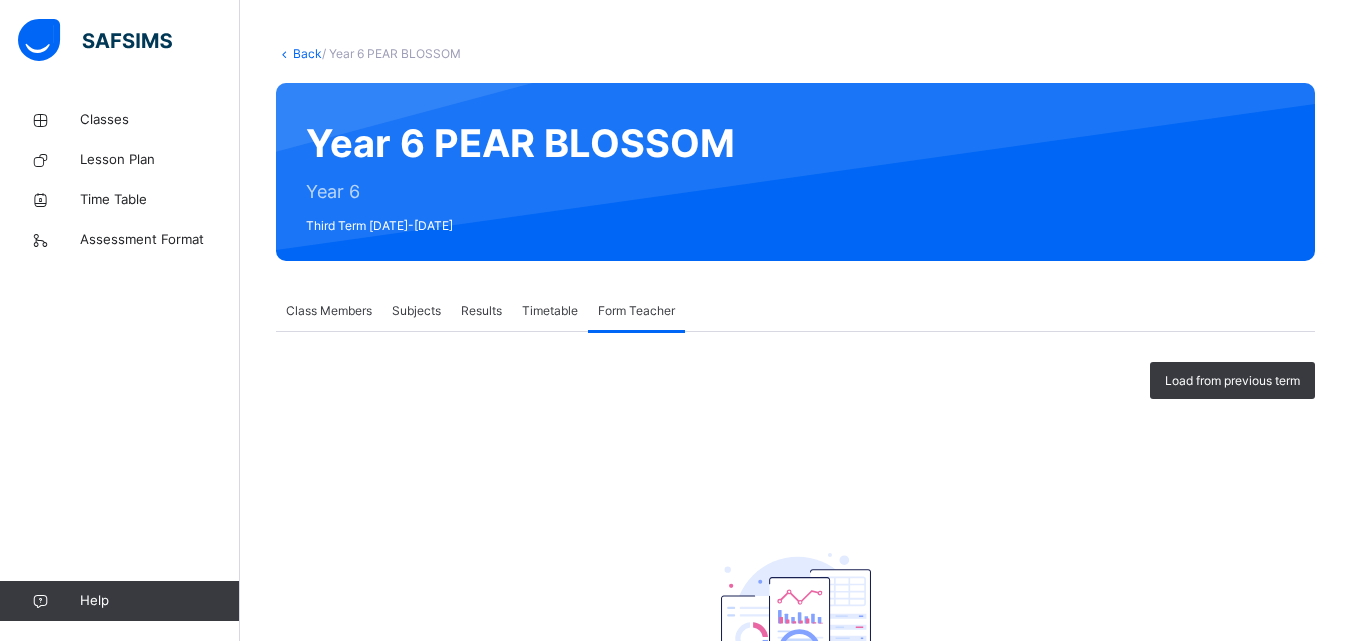 scroll, scrollTop: 0, scrollLeft: 0, axis: both 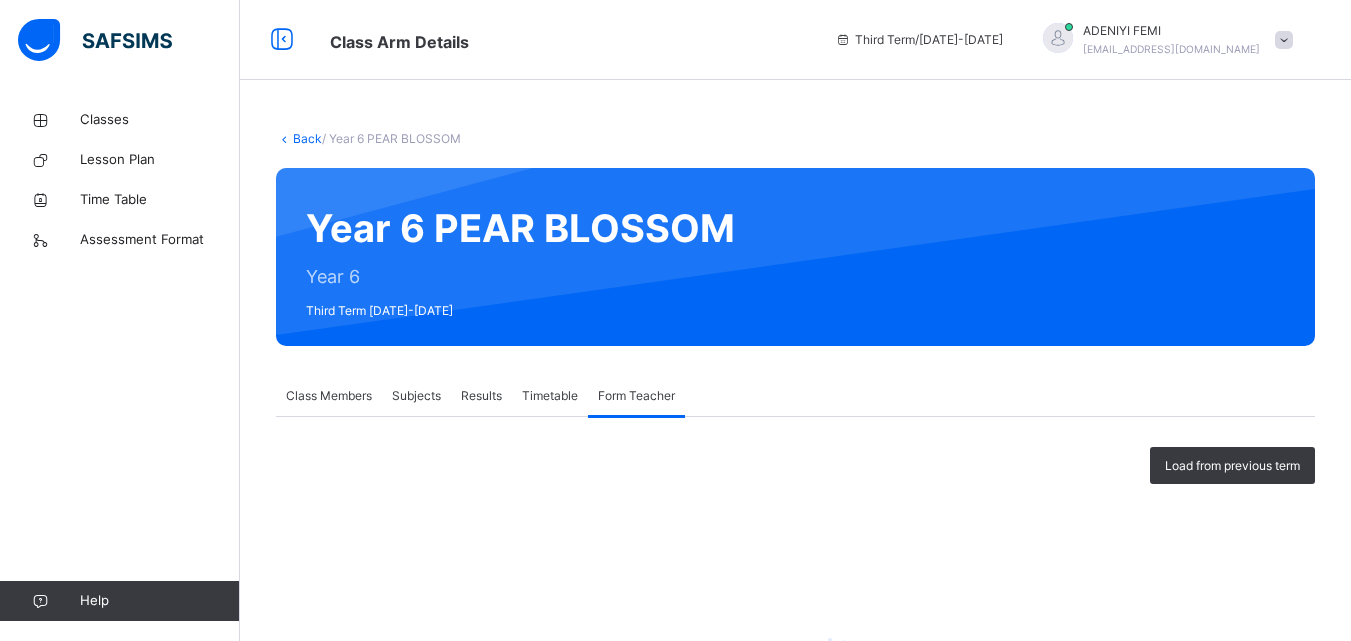click on "Timetable" at bounding box center [550, 396] 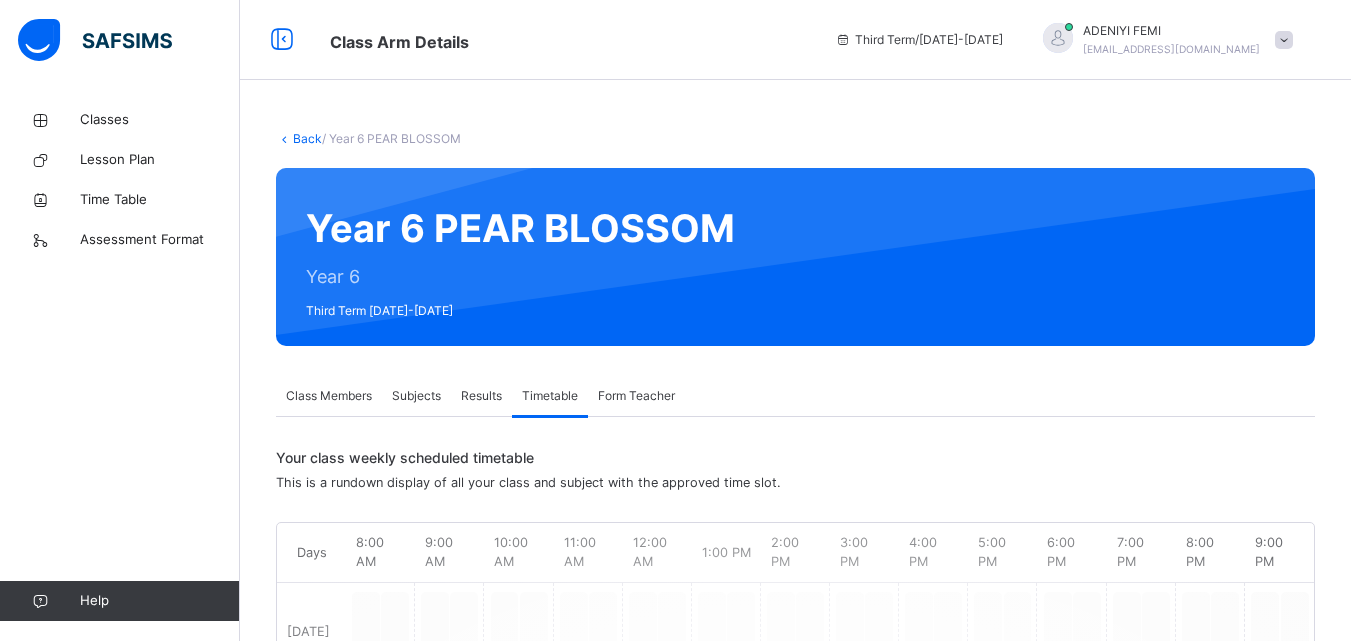 click on "Results" at bounding box center [481, 396] 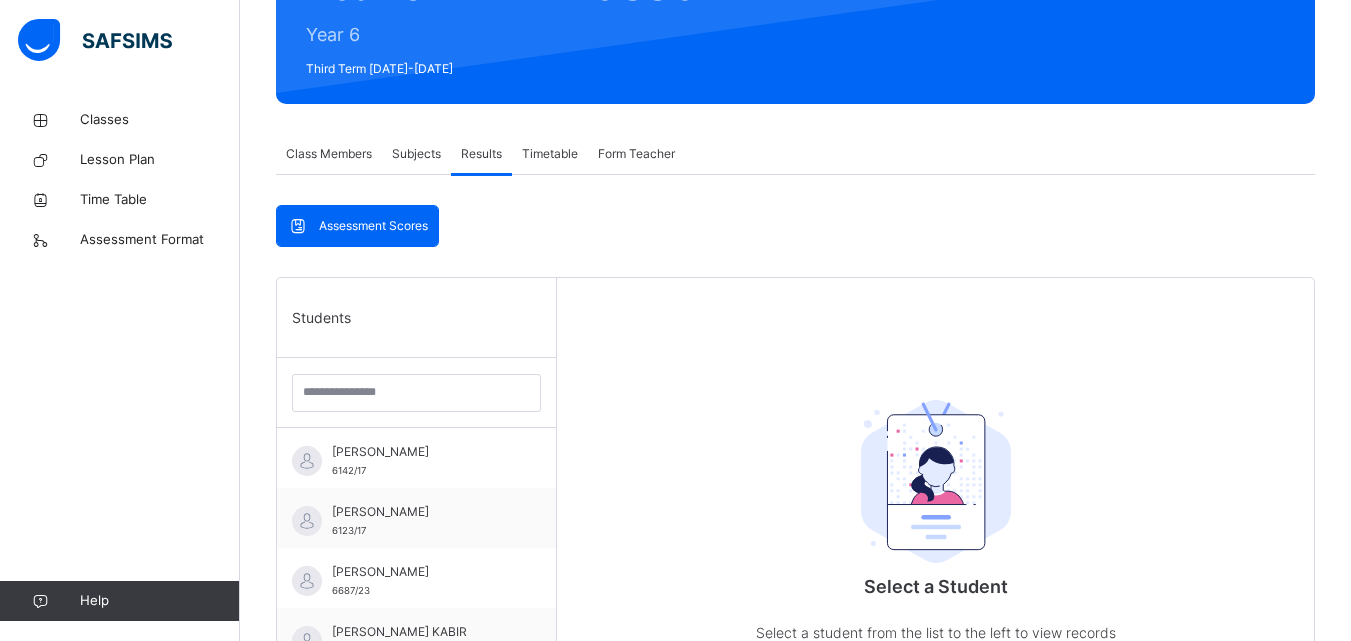 scroll, scrollTop: 282, scrollLeft: 0, axis: vertical 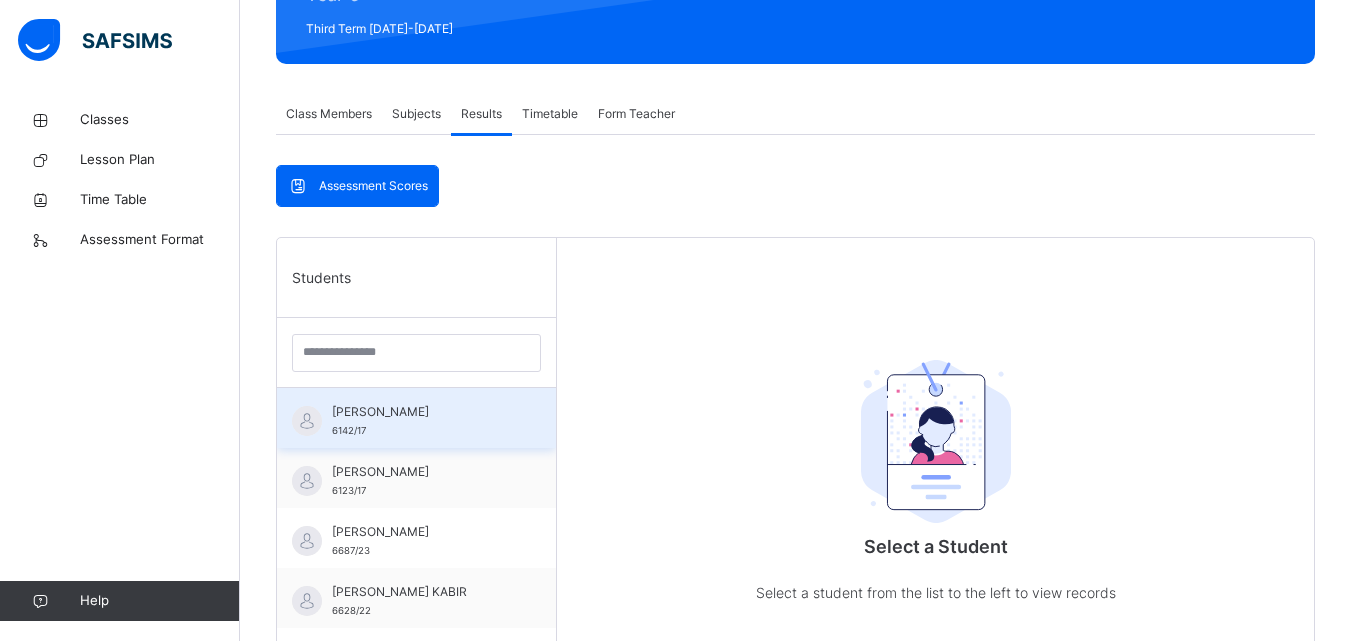 click on "[PERSON_NAME]" at bounding box center [421, 412] 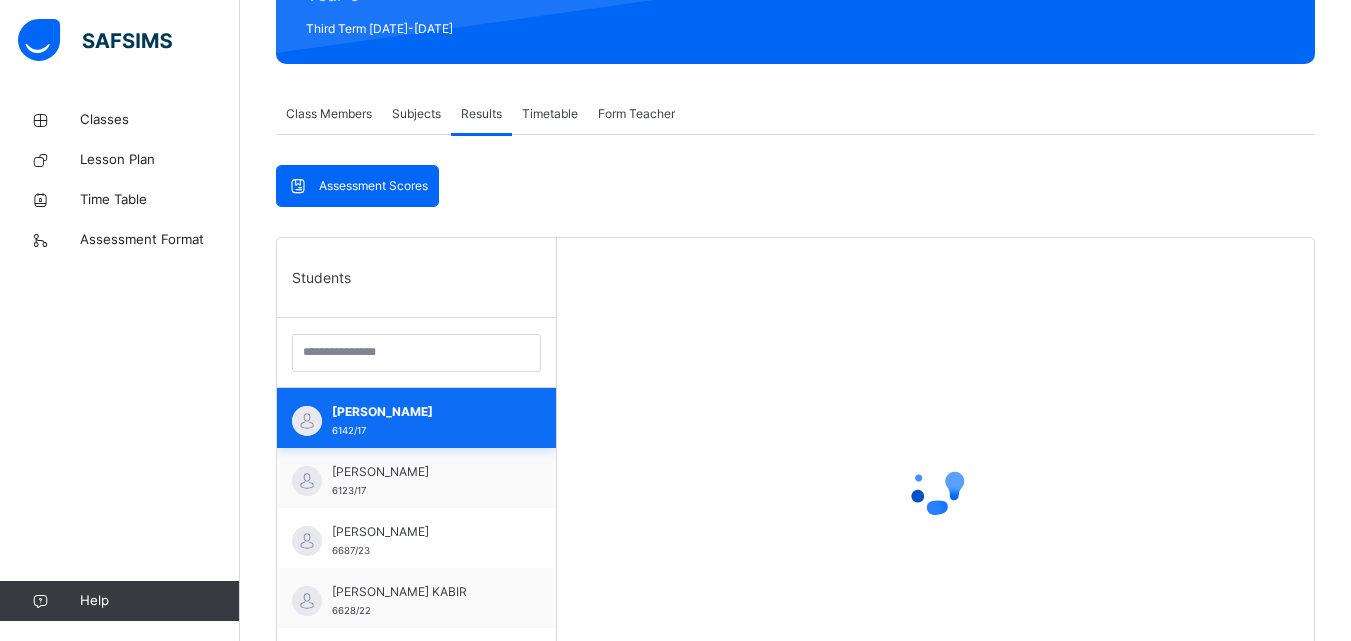 click on "[PERSON_NAME]" at bounding box center (421, 412) 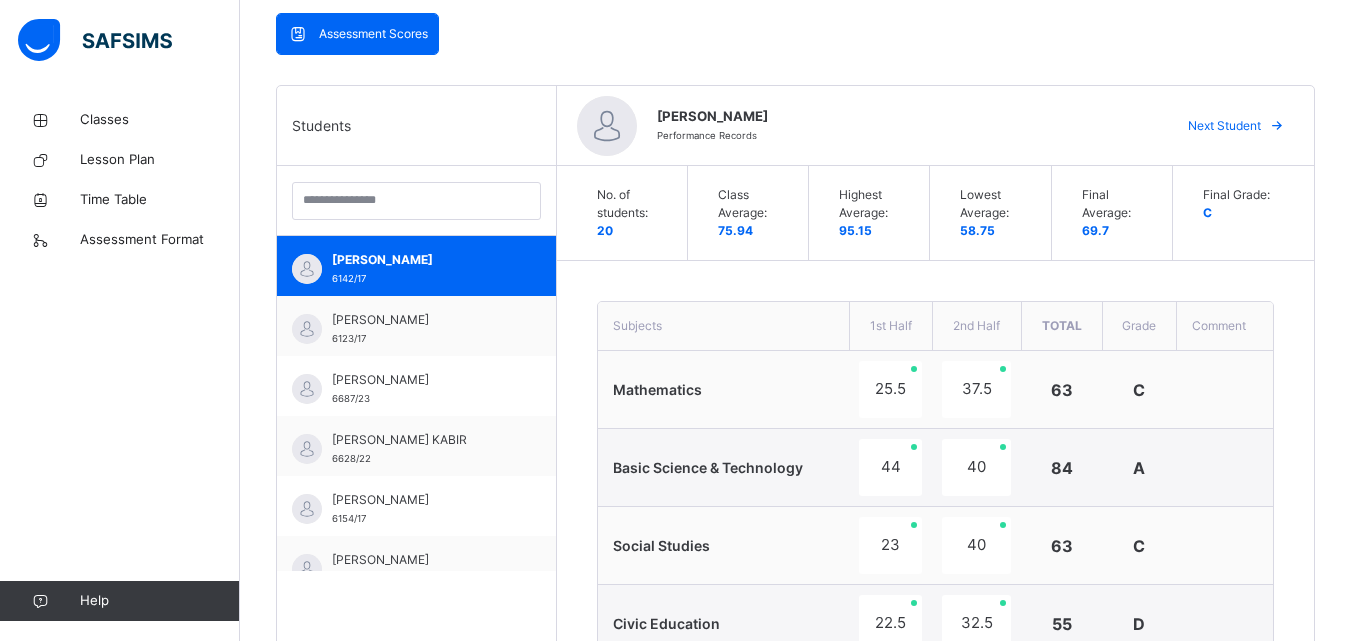 scroll, scrollTop: 354, scrollLeft: 0, axis: vertical 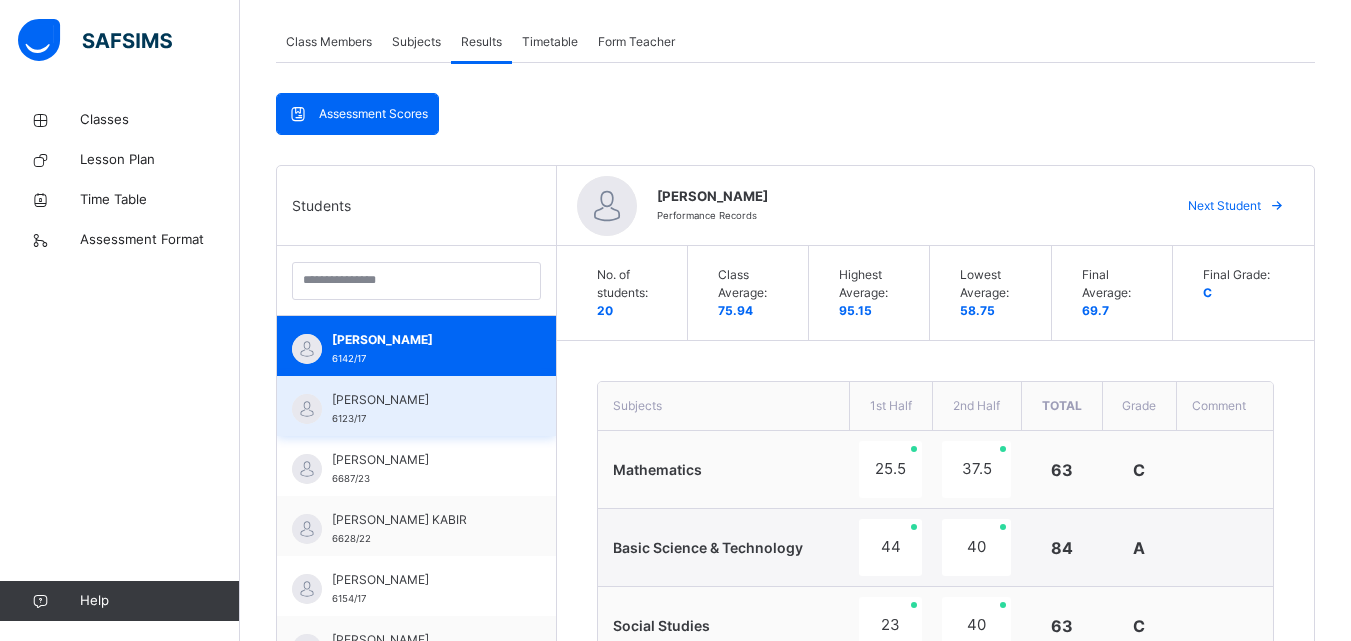 click on "[PERSON_NAME] 6123/17" at bounding box center [421, 409] 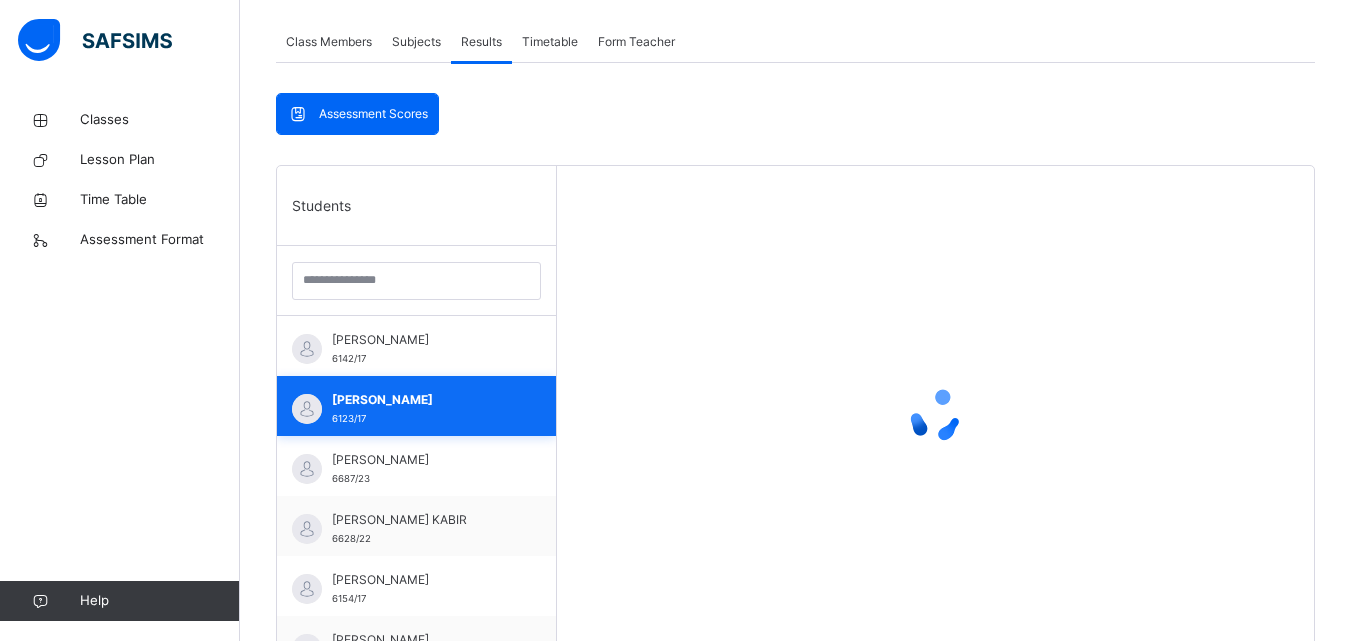 click on "[PERSON_NAME] 6123/17" at bounding box center (421, 409) 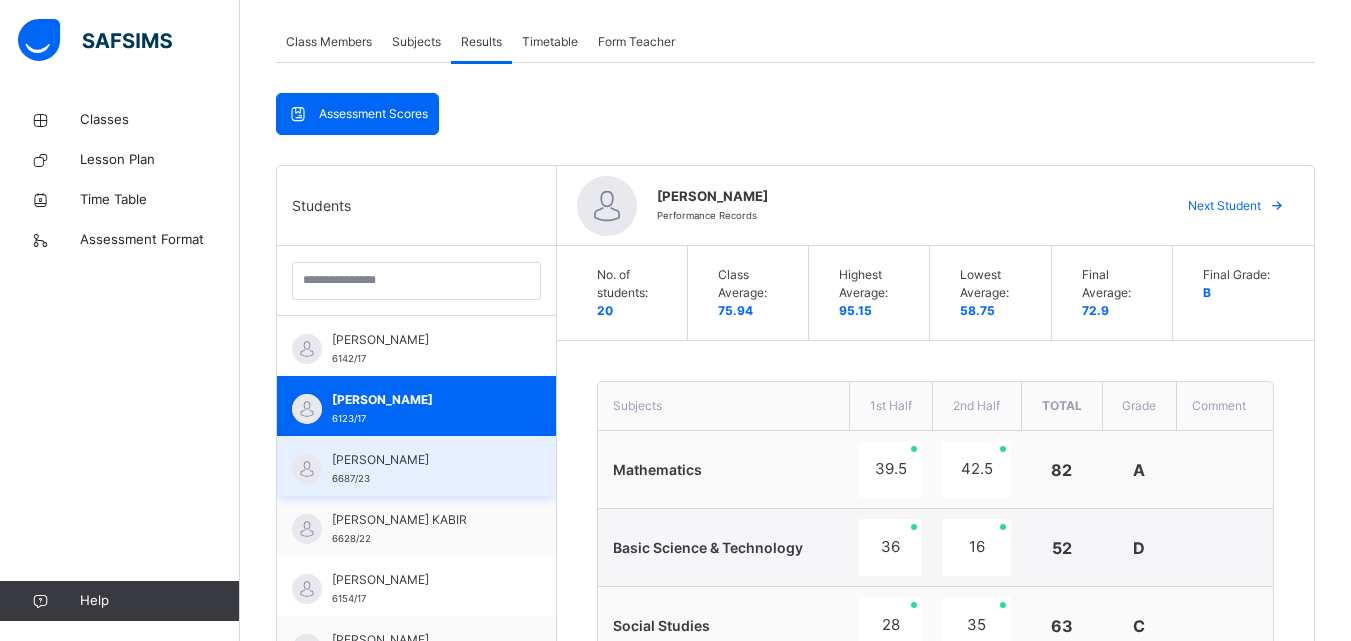 click on "[PERSON_NAME] 6687/23" at bounding box center [421, 469] 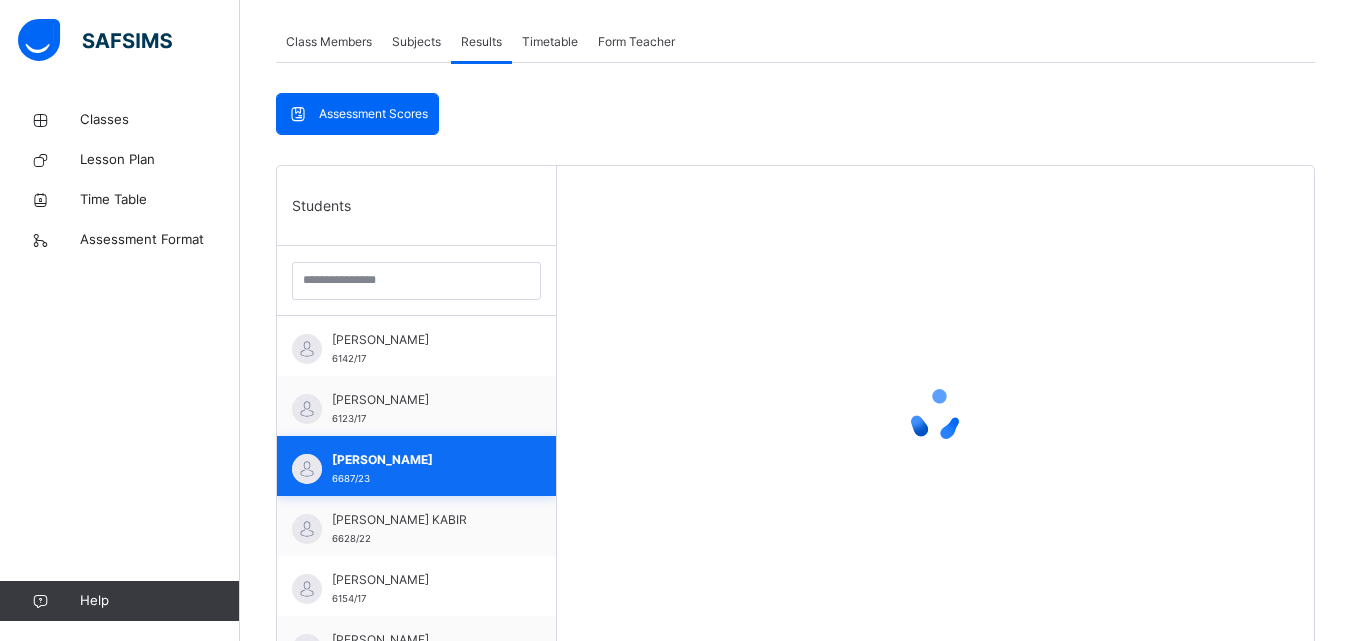 click on "[PERSON_NAME] 6687/23" at bounding box center (421, 469) 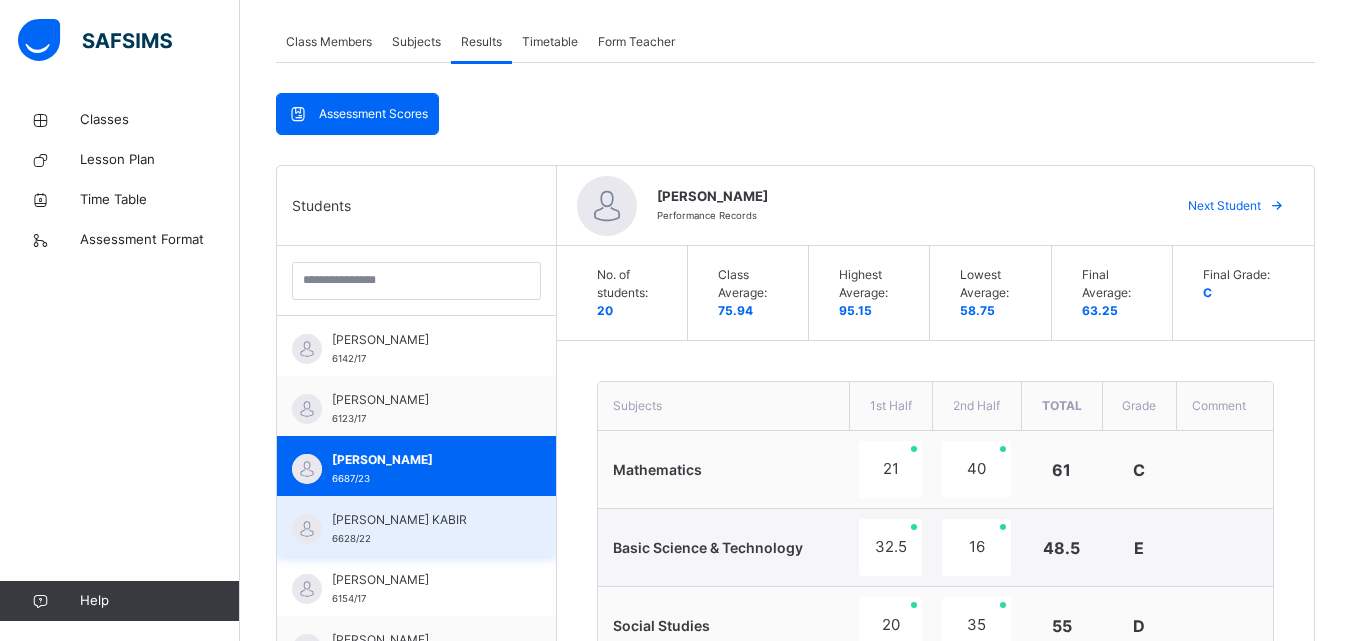 click on "[PERSON_NAME] KABIR" at bounding box center (421, 520) 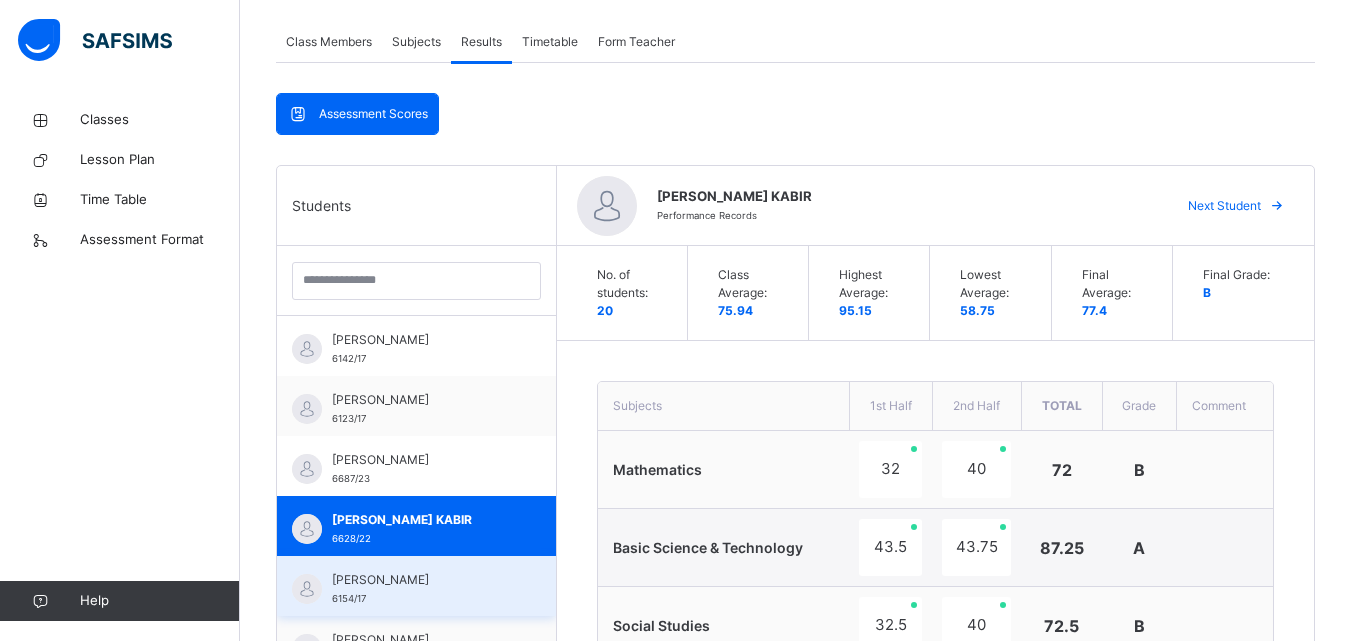 click on "[PERSON_NAME]" at bounding box center [421, 580] 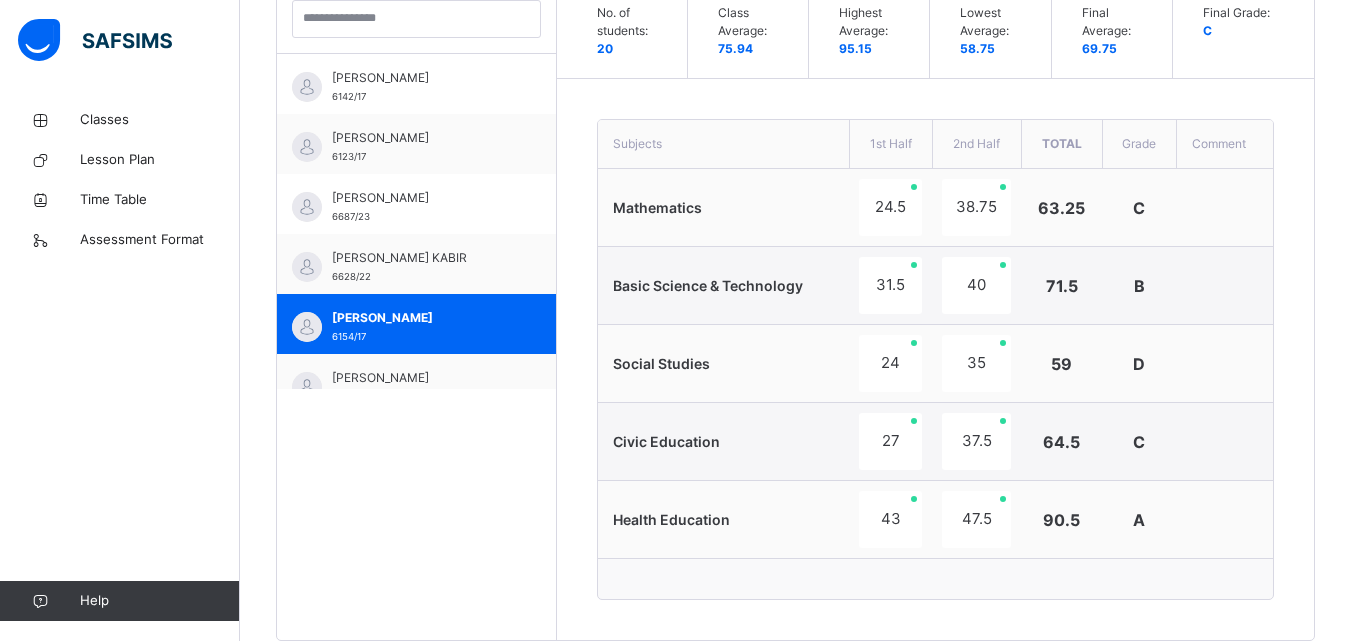 scroll, scrollTop: 676, scrollLeft: 0, axis: vertical 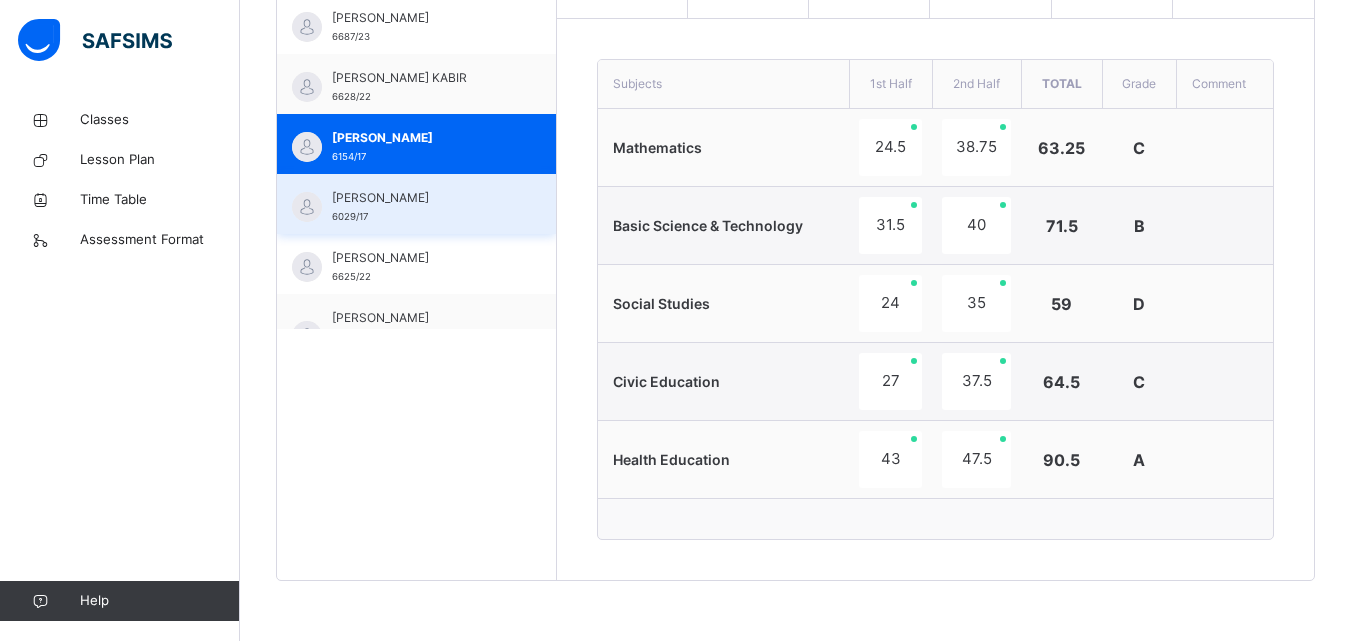 click on "[PERSON_NAME]" at bounding box center [421, 198] 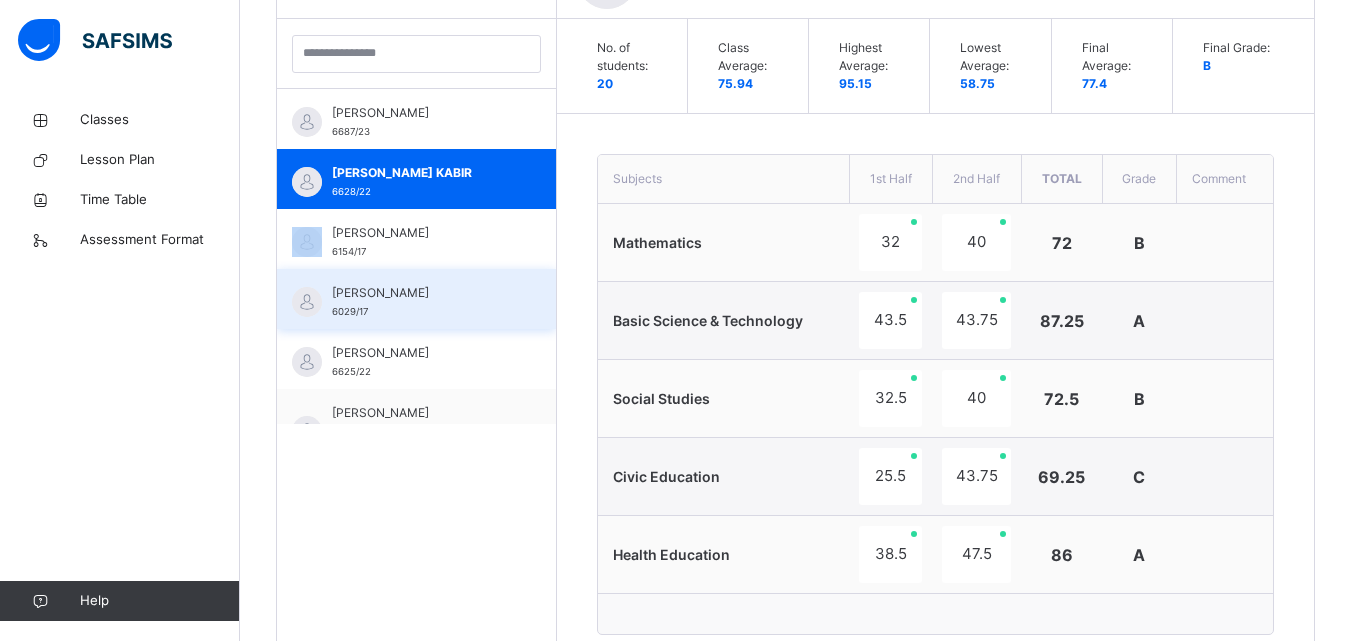 scroll, scrollTop: 676, scrollLeft: 0, axis: vertical 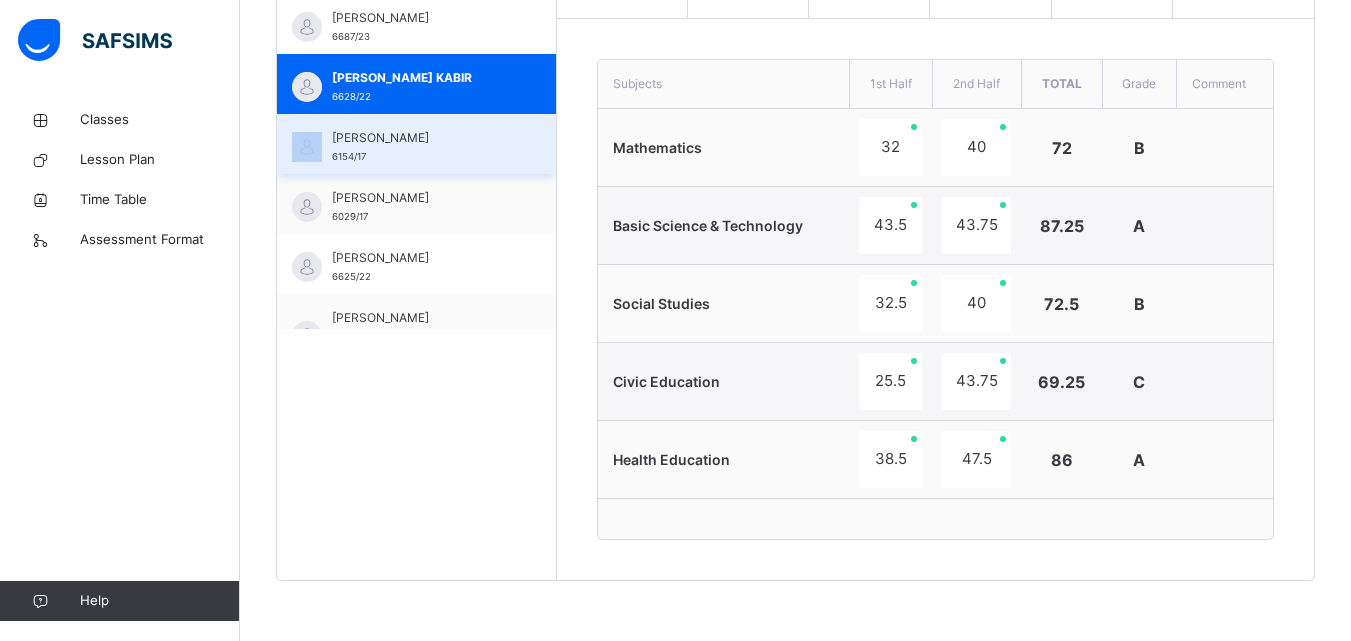 click on "[PERSON_NAME] 6154/17" at bounding box center (416, 144) 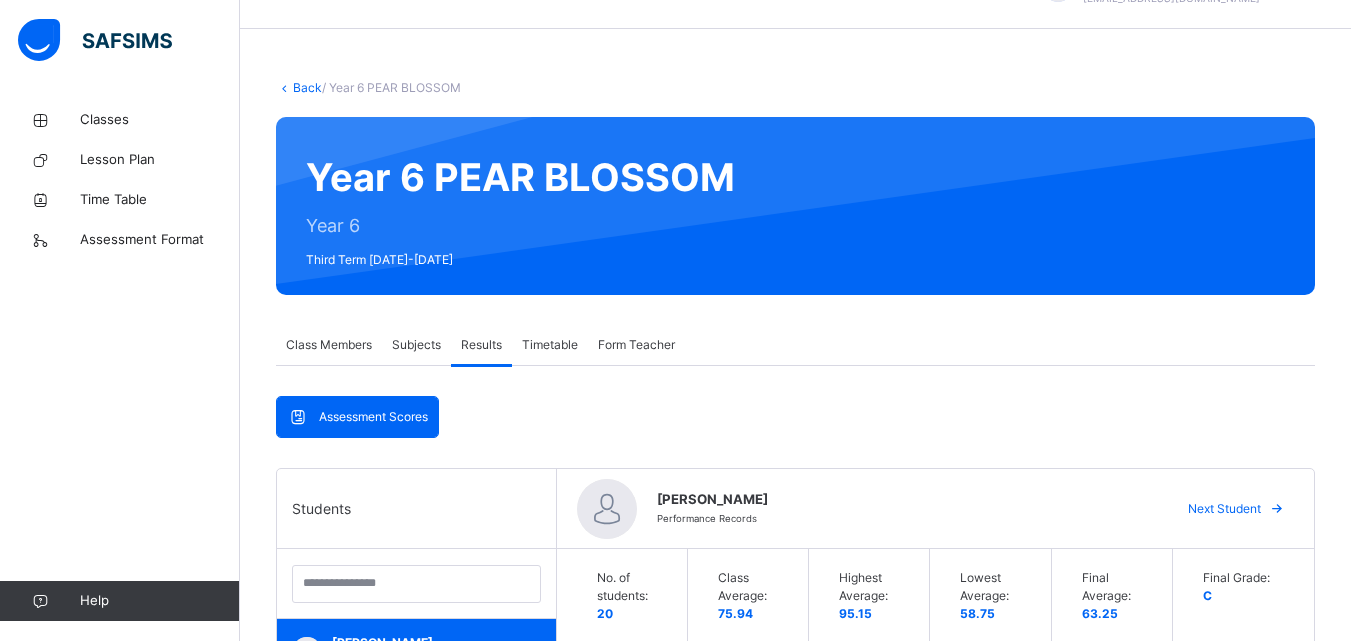 scroll, scrollTop: 0, scrollLeft: 0, axis: both 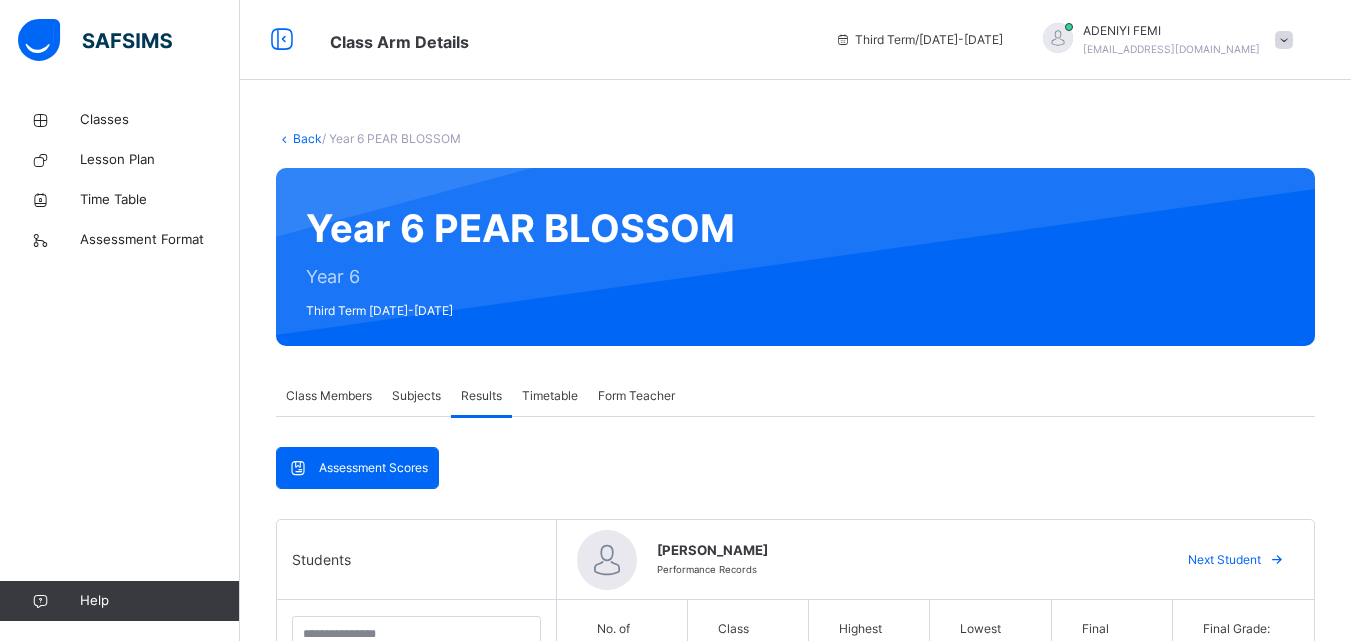 click on "Subjects" at bounding box center [416, 396] 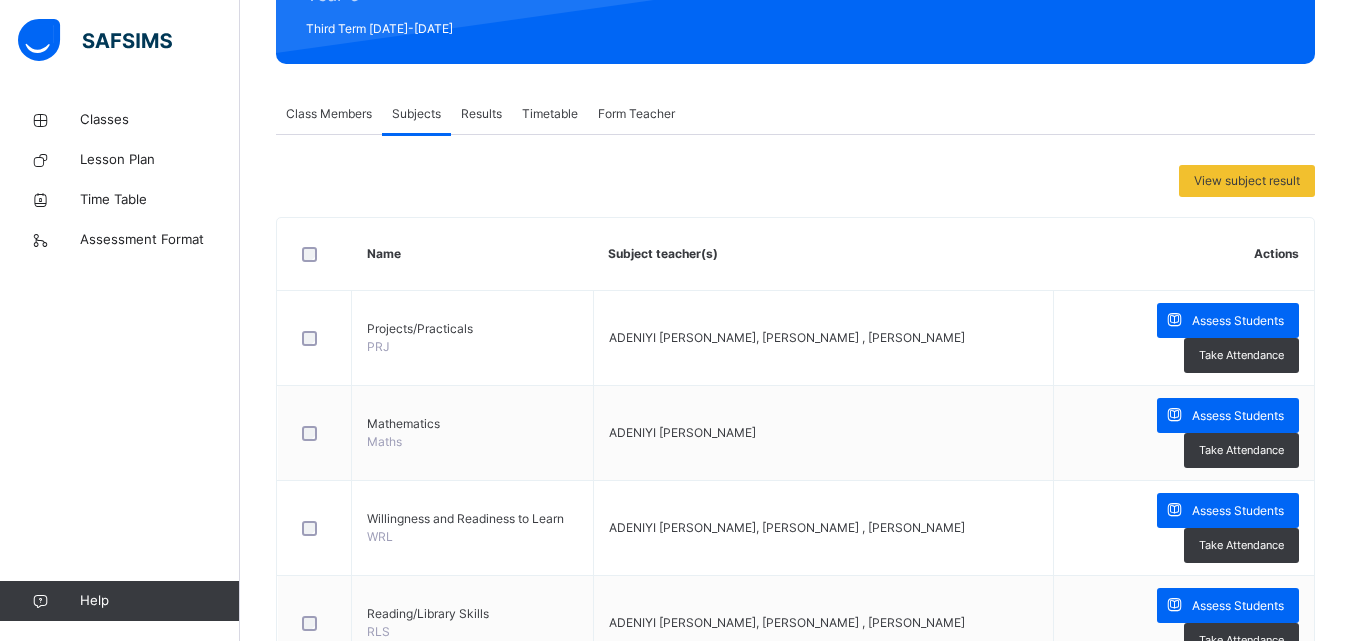 scroll, scrollTop: 322, scrollLeft: 0, axis: vertical 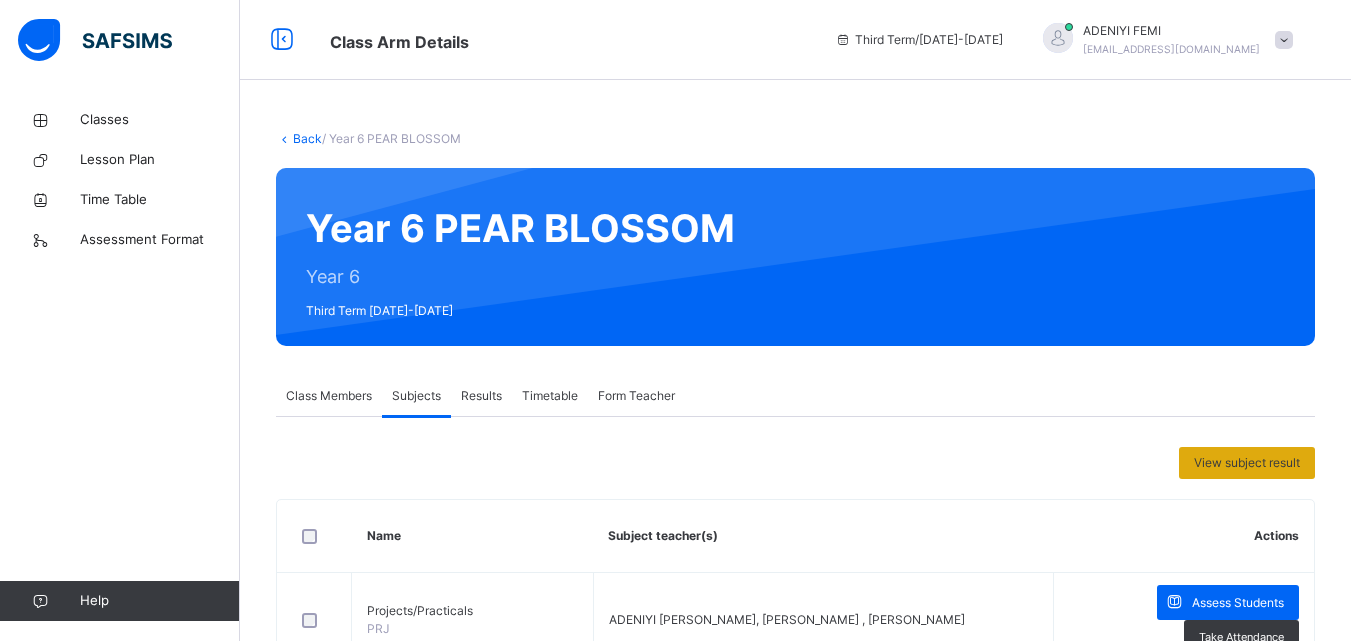 click on "View subject result" at bounding box center (1247, 463) 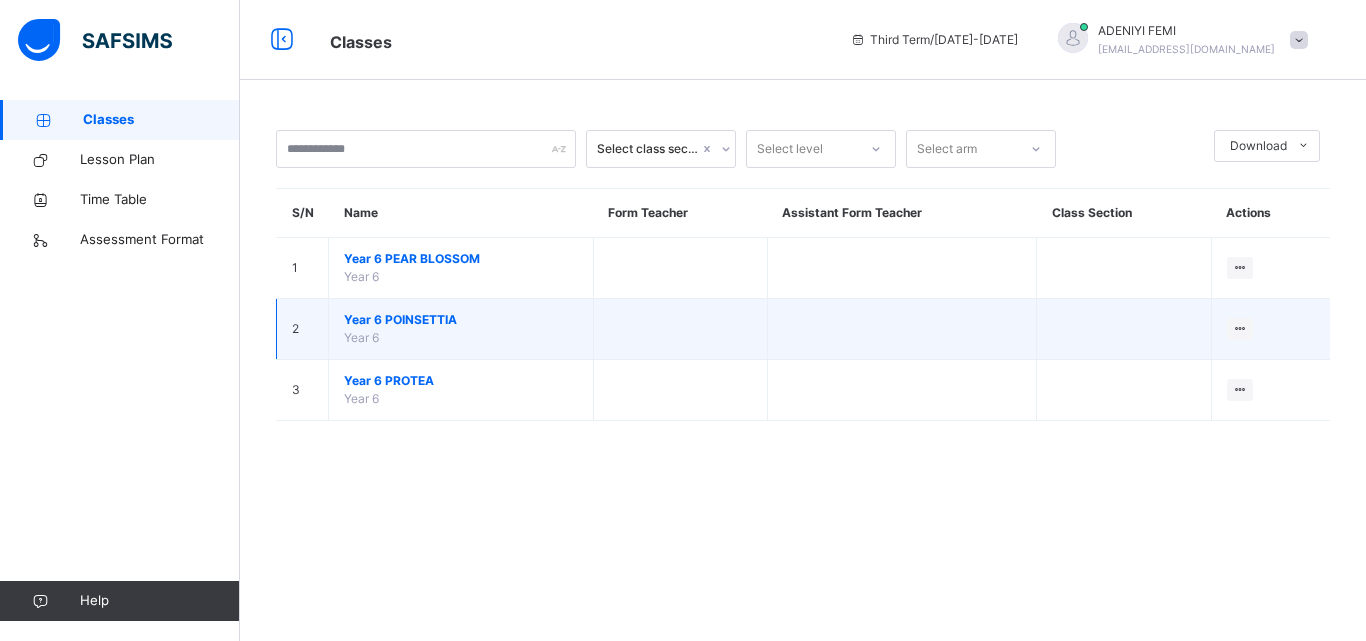 click on "Year 6   POINSETTIA   Year 6" at bounding box center (461, 329) 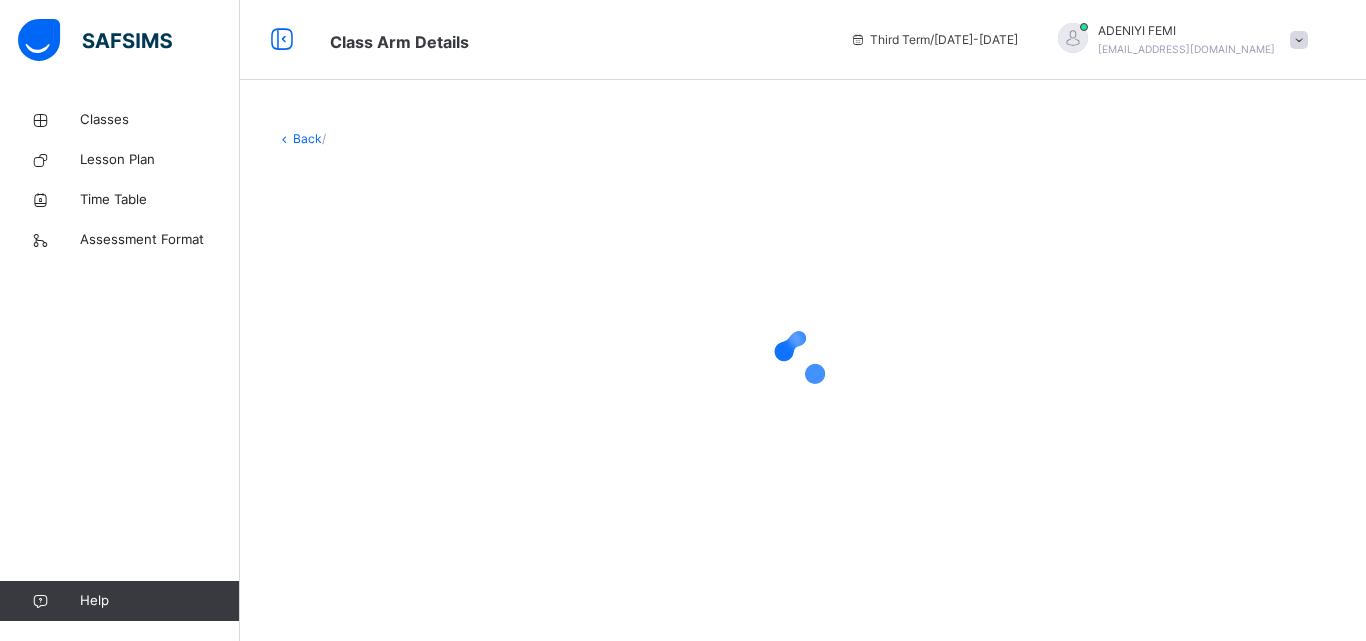 click at bounding box center (803, 358) 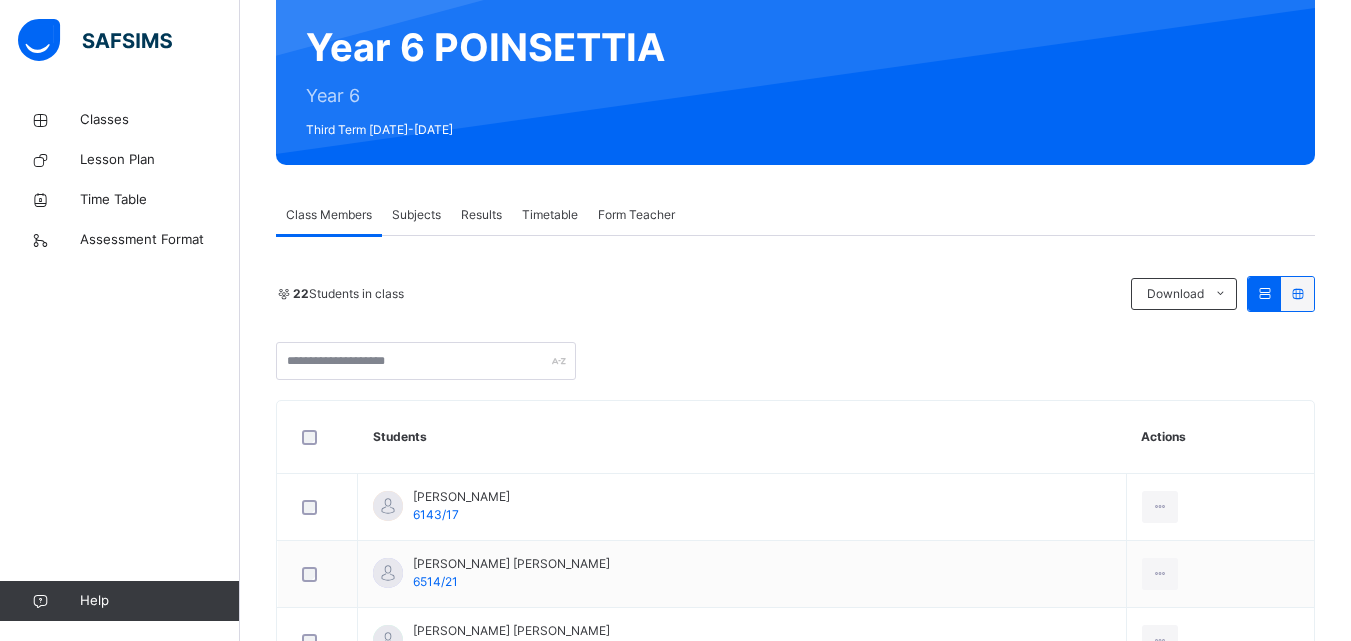 scroll, scrollTop: 242, scrollLeft: 0, axis: vertical 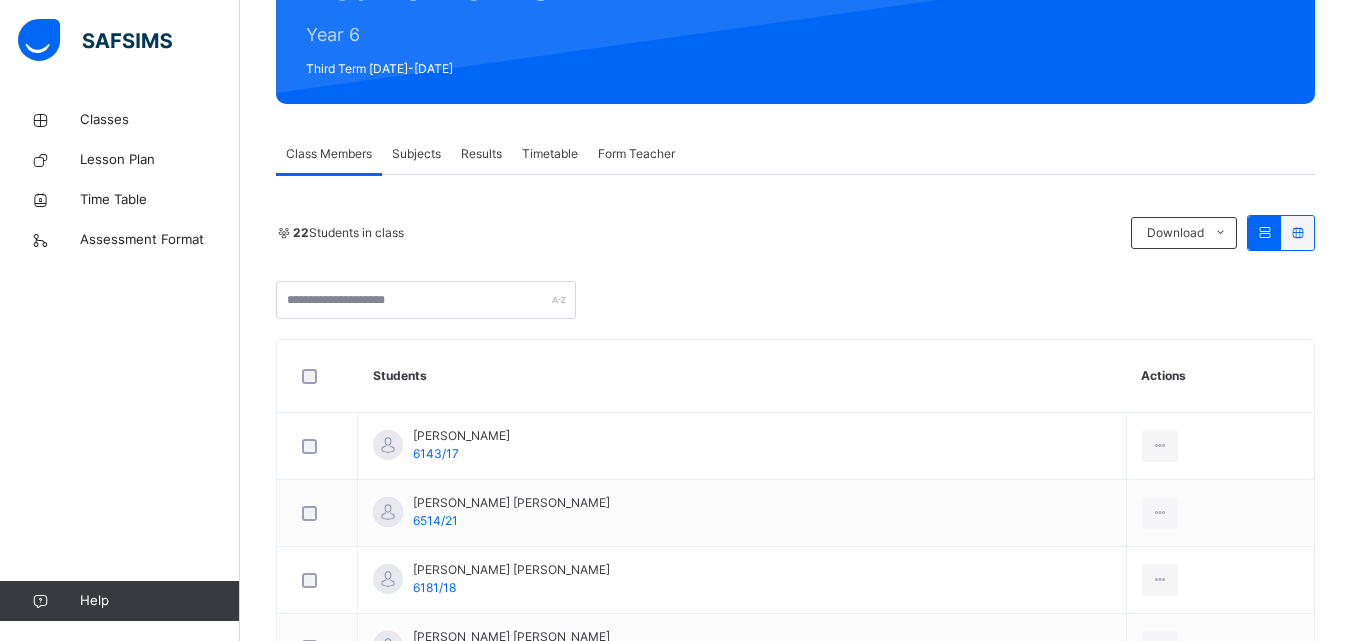 click at bounding box center (1297, 232) 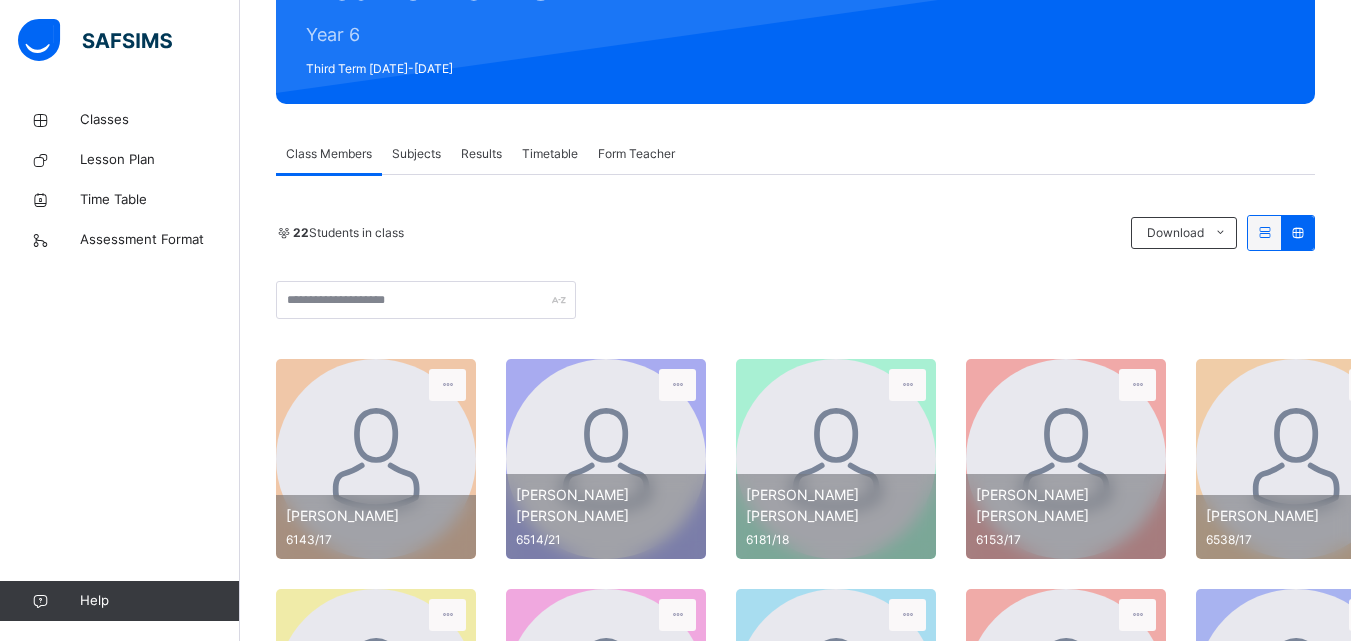 click at bounding box center [1297, 232] 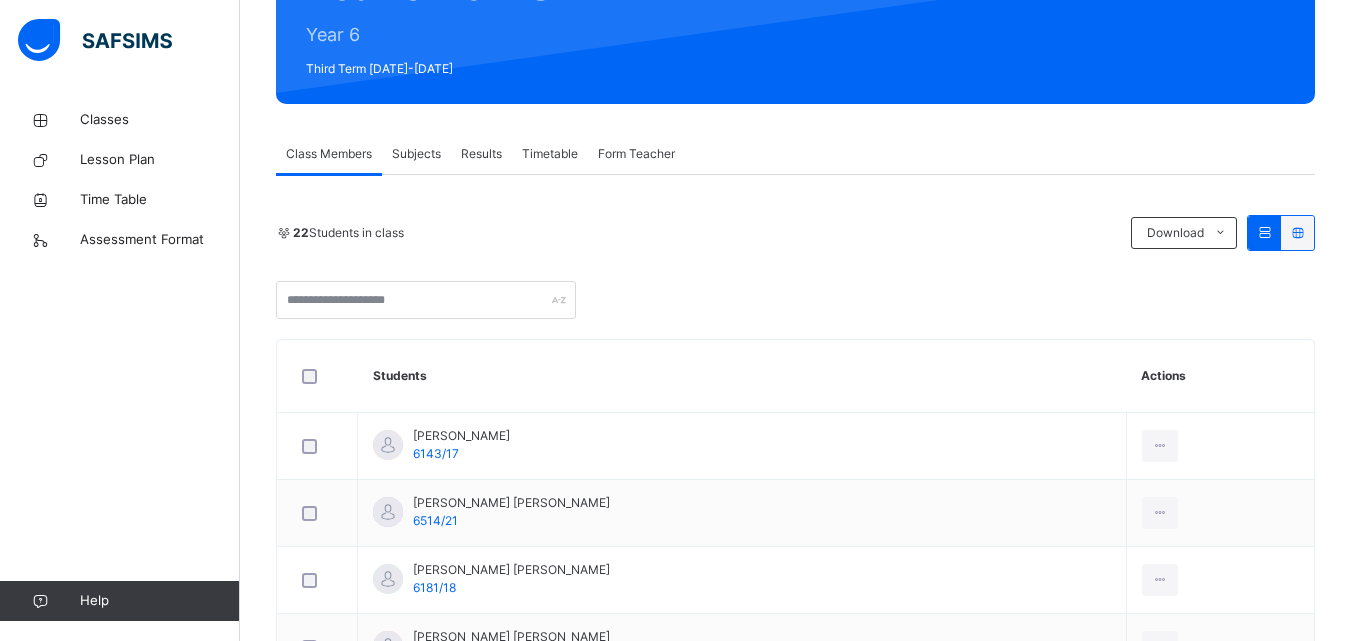 click at bounding box center (1264, 232) 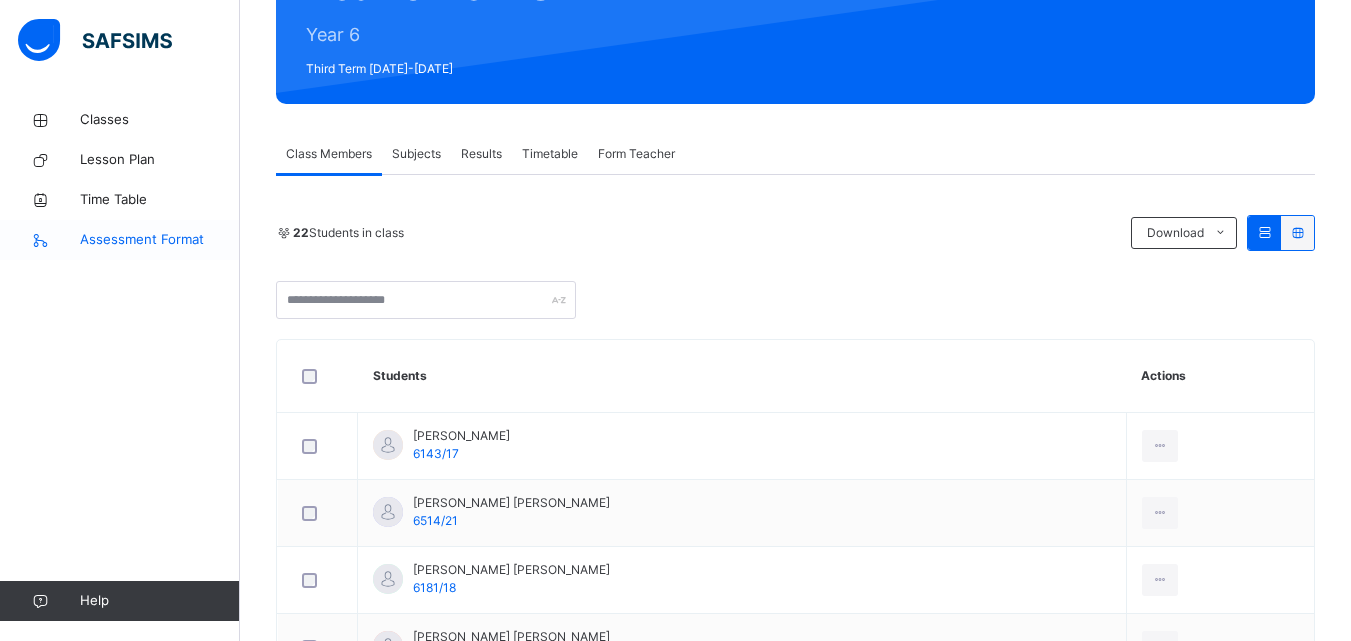 click on "Assessment Format" at bounding box center (160, 240) 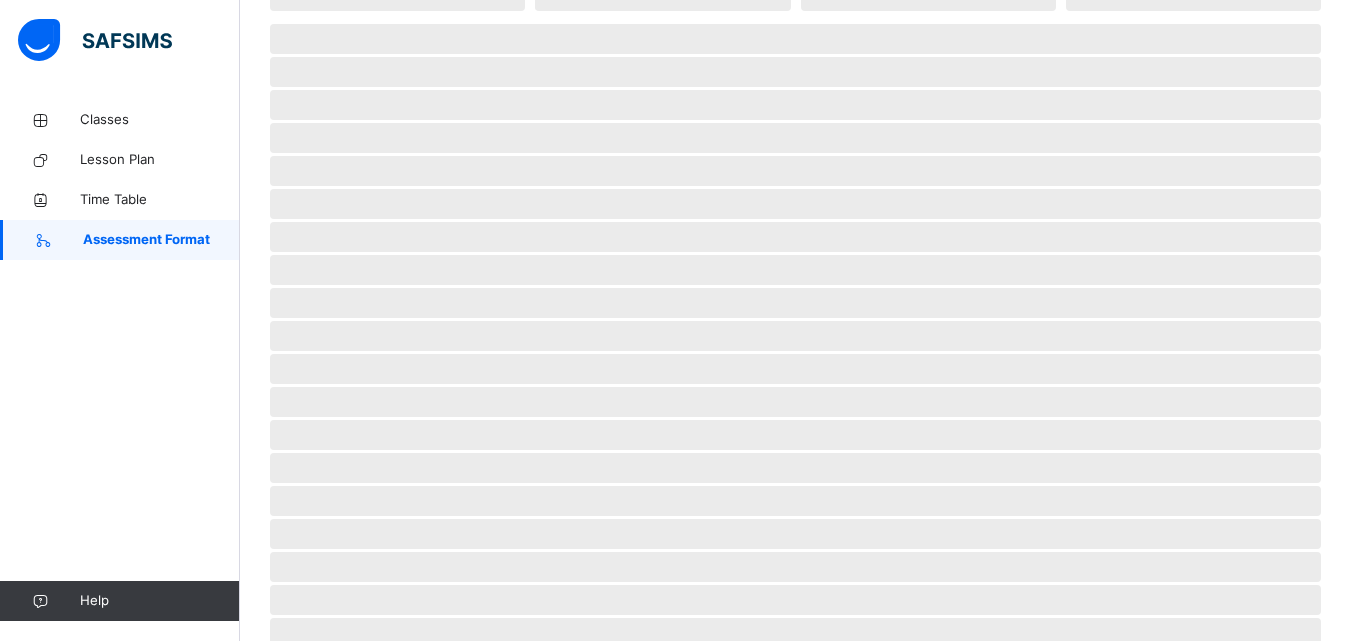 click on "Assessment Format" at bounding box center [161, 240] 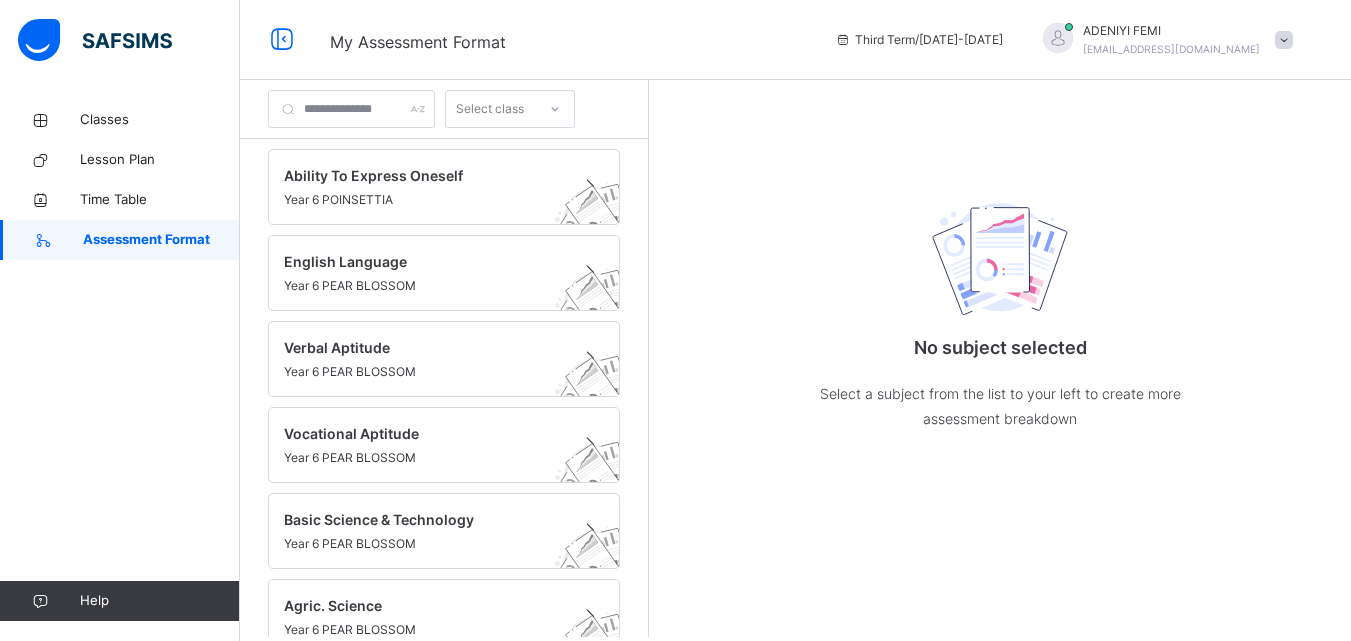 scroll, scrollTop: 0, scrollLeft: 0, axis: both 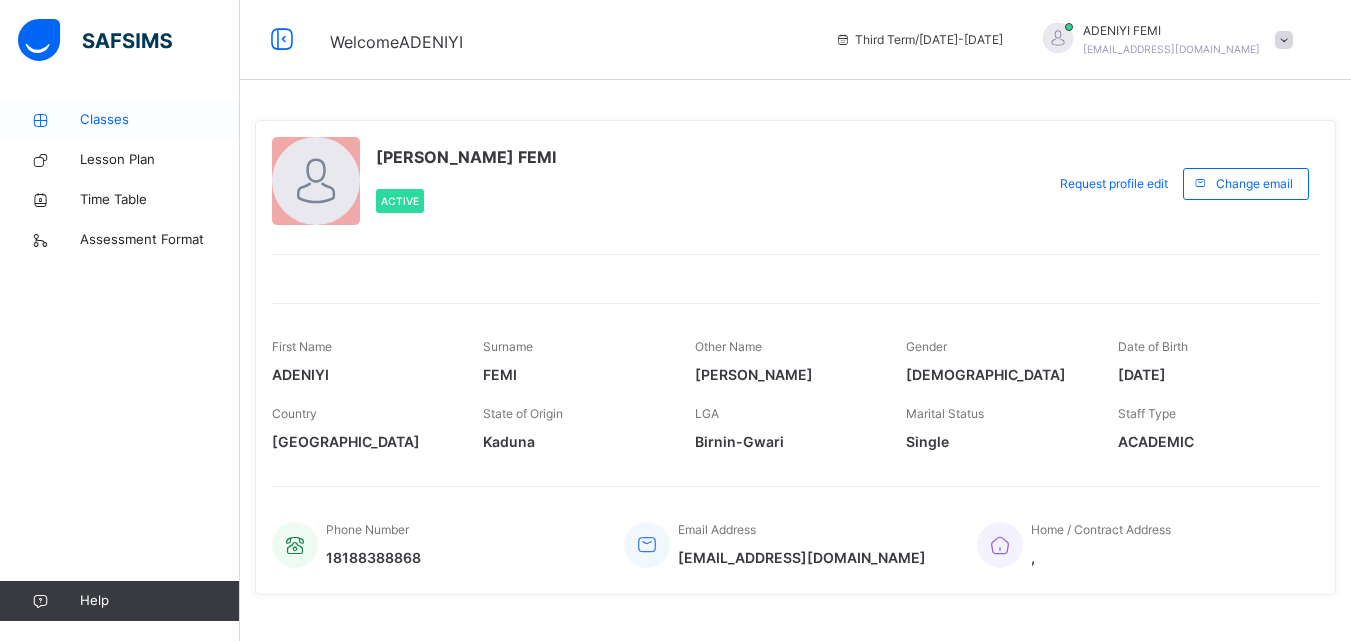 click on "Classes" at bounding box center (160, 120) 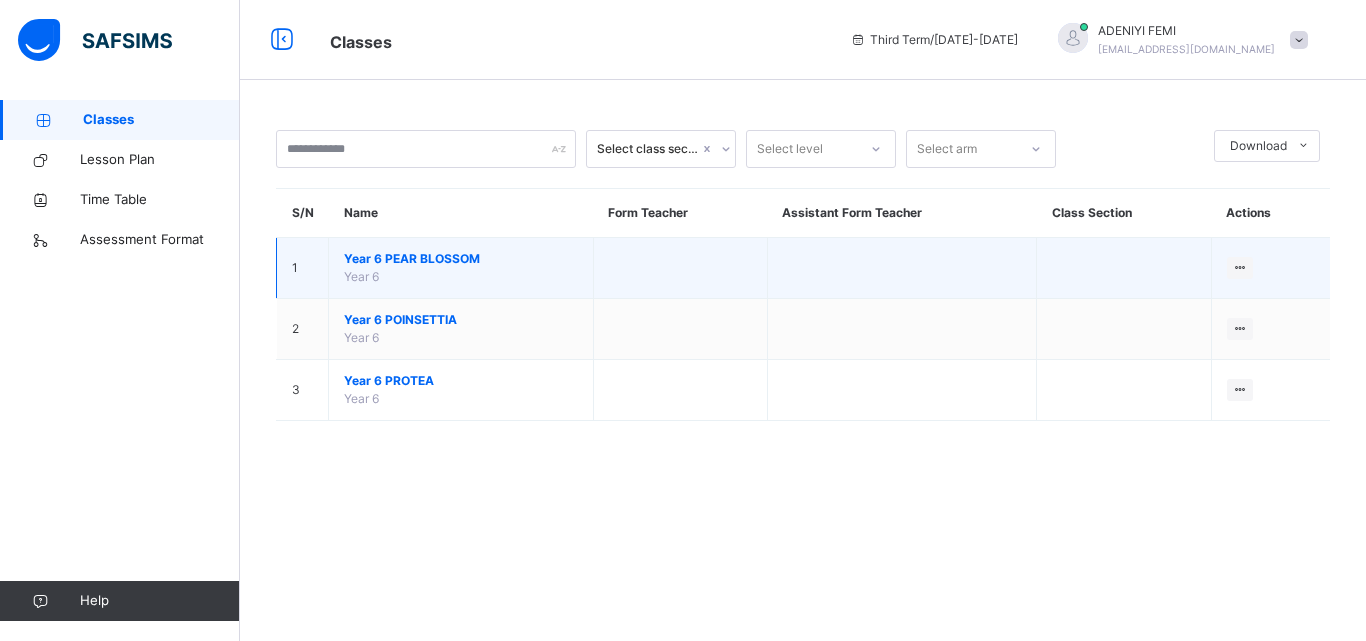 click on "Year 6   PEAR BLOSSOM" at bounding box center [461, 259] 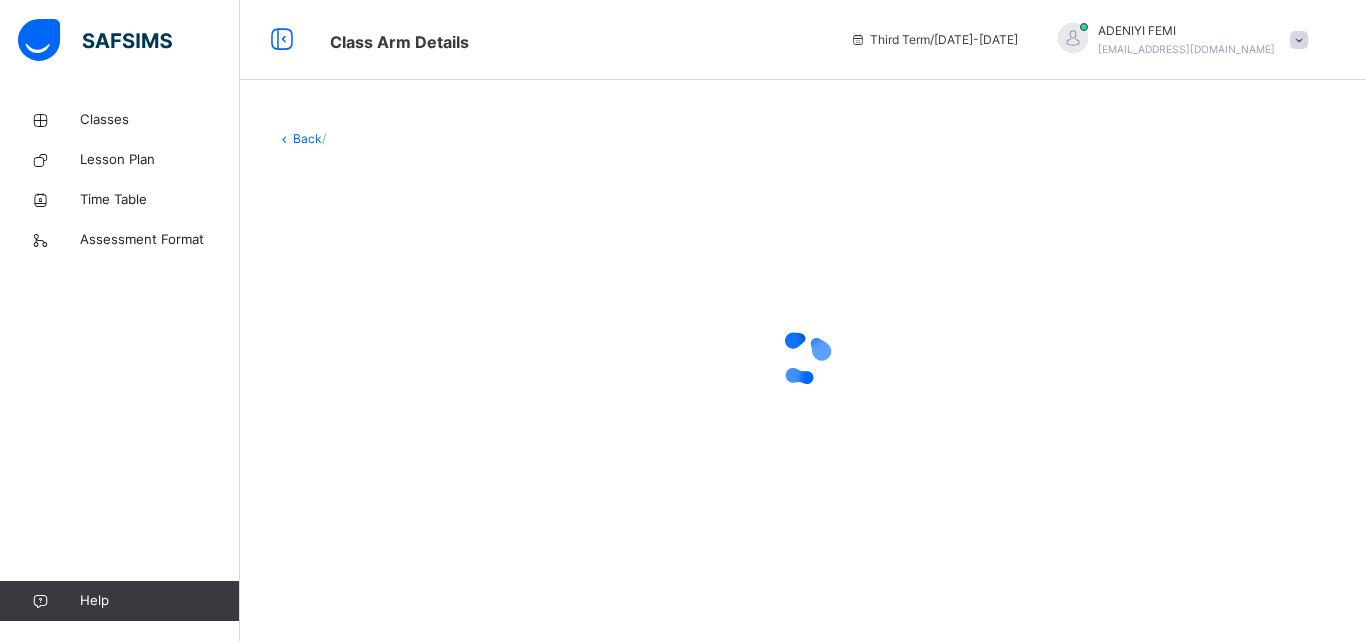 click at bounding box center [803, 358] 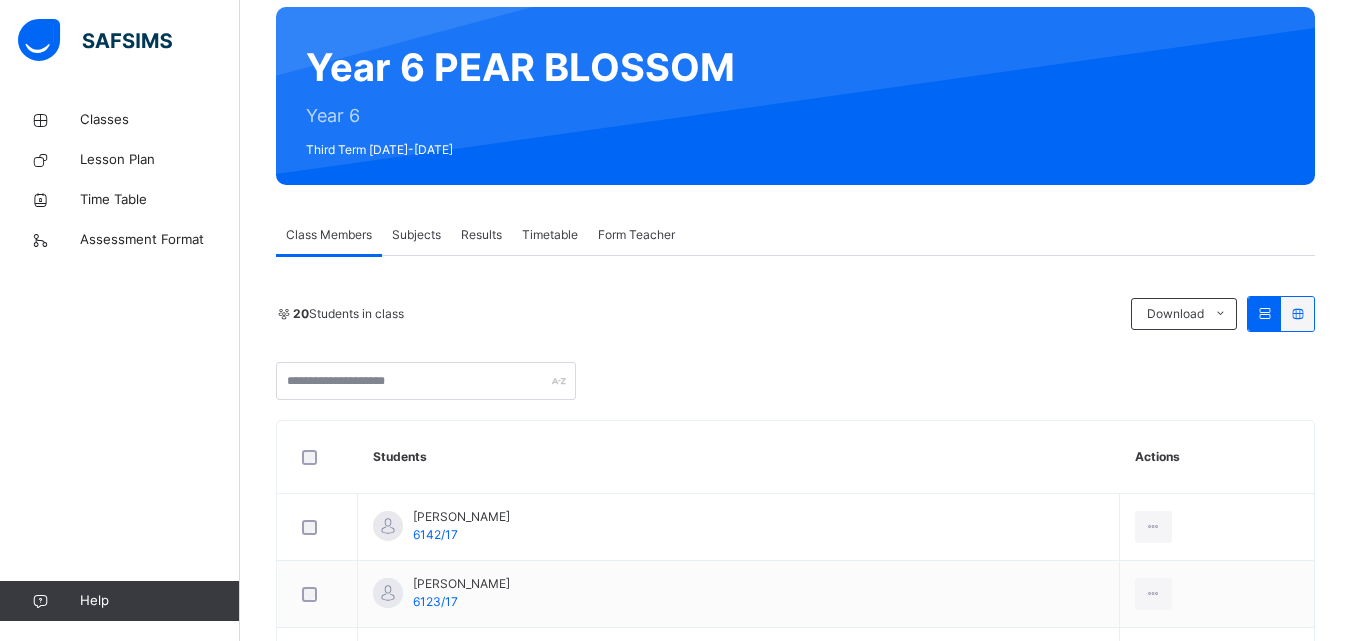 scroll, scrollTop: 262, scrollLeft: 0, axis: vertical 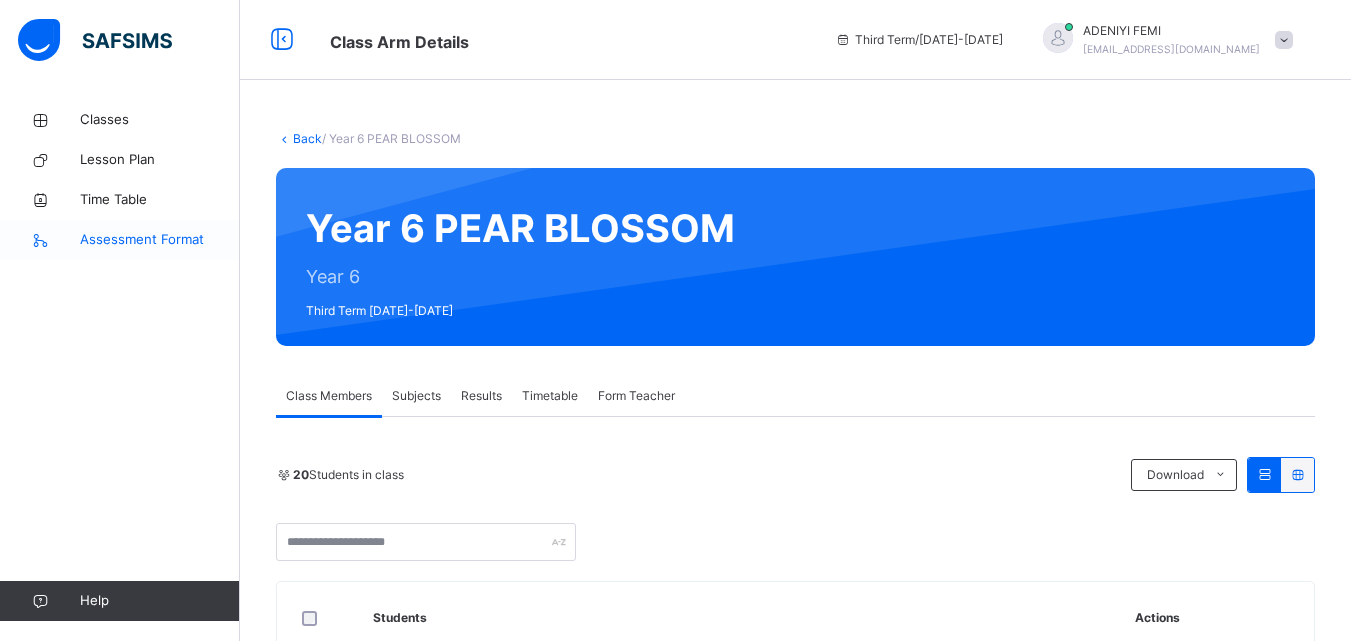 click on "Assessment Format" at bounding box center [160, 240] 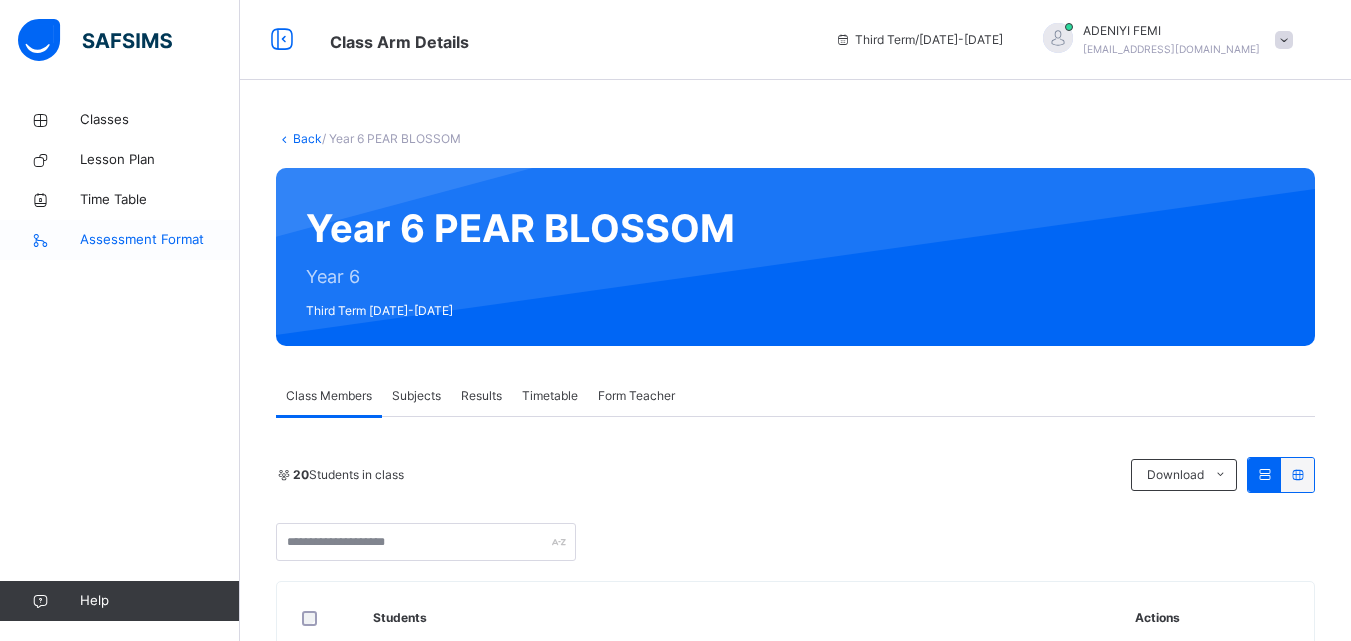 click on "Assessment Format" at bounding box center (160, 240) 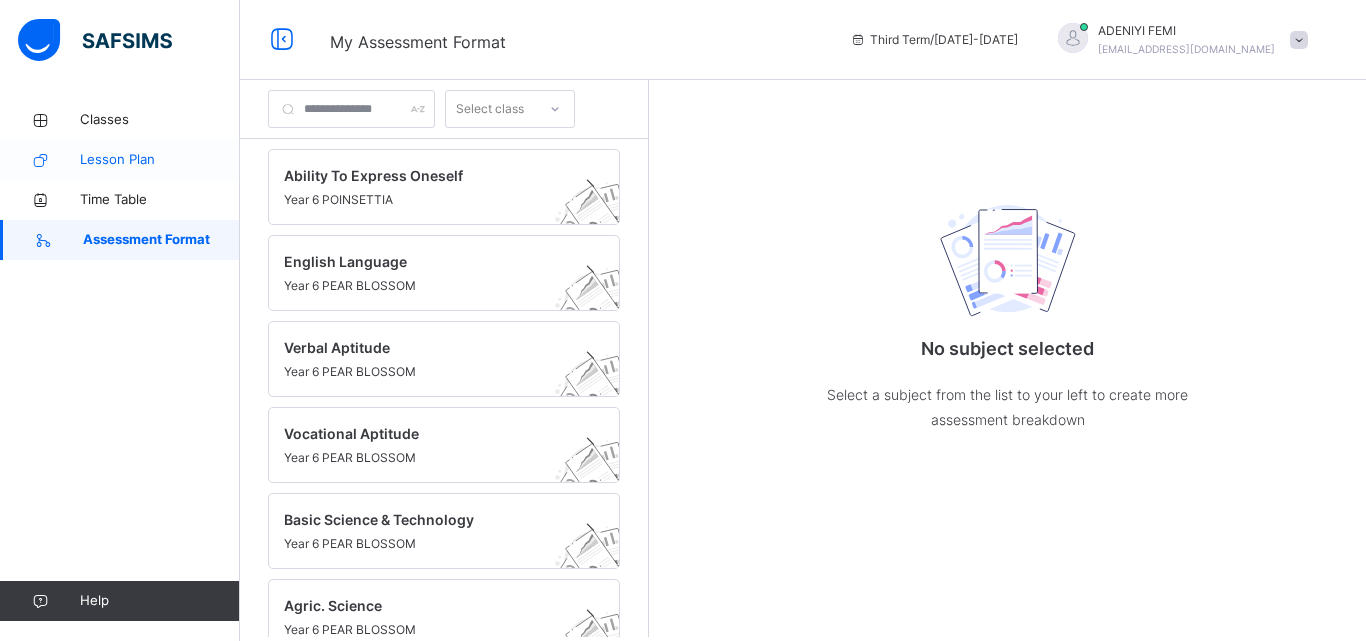 click on "Lesson Plan" at bounding box center [160, 160] 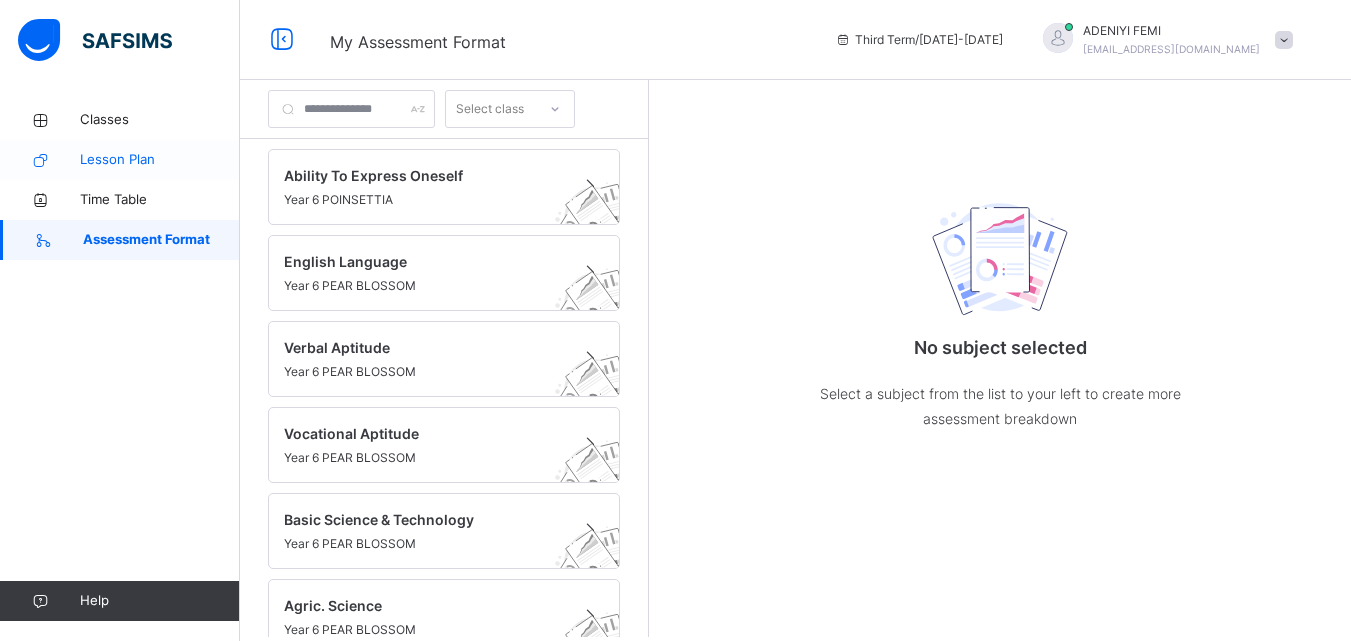 click on "Lesson Plan" at bounding box center [160, 160] 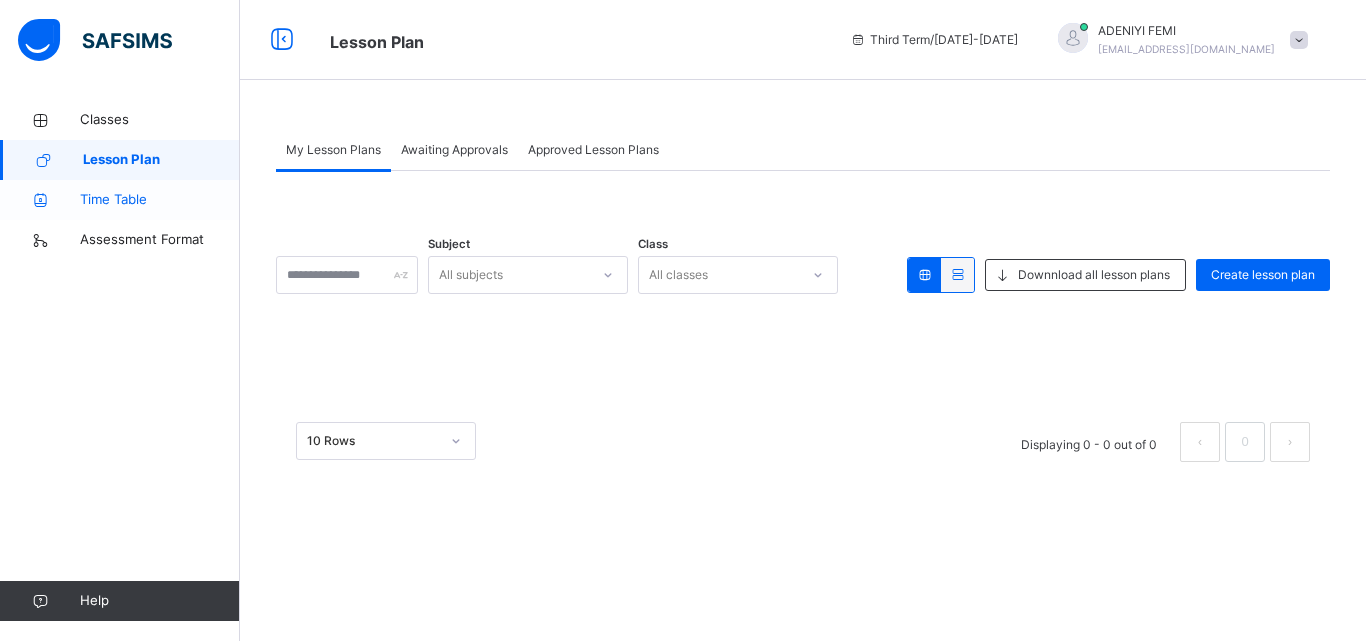 click on "Time Table" at bounding box center [160, 200] 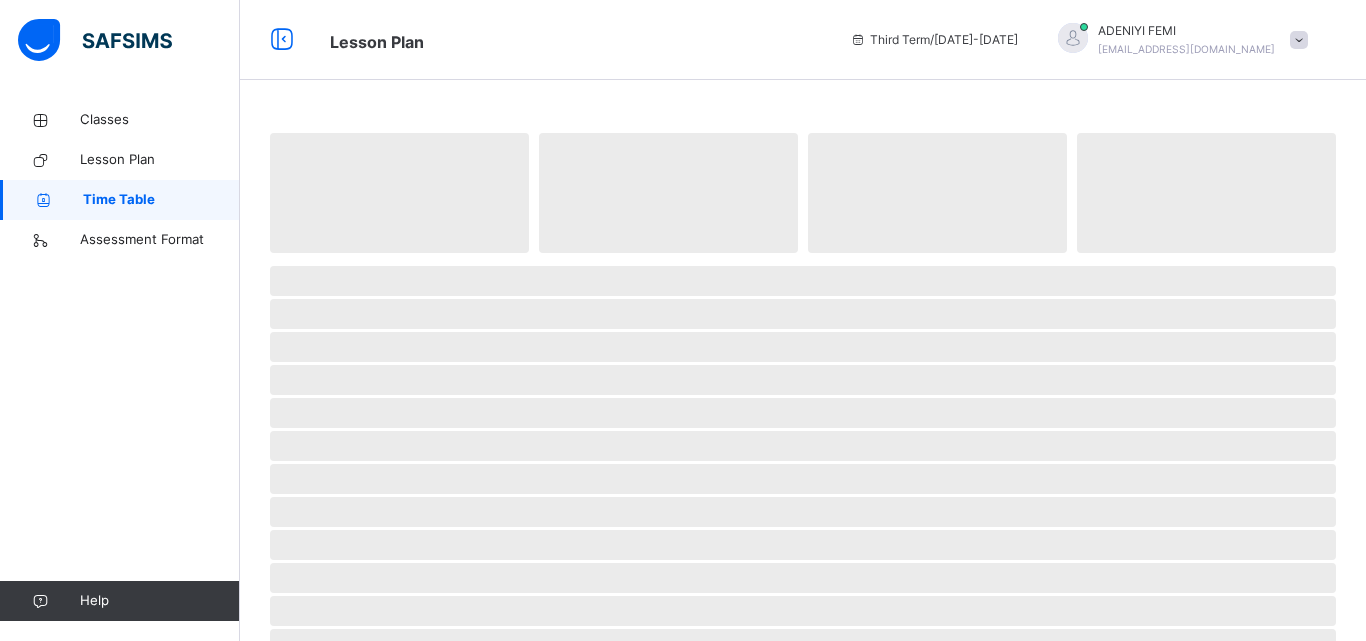 click on "Time Table" at bounding box center [161, 200] 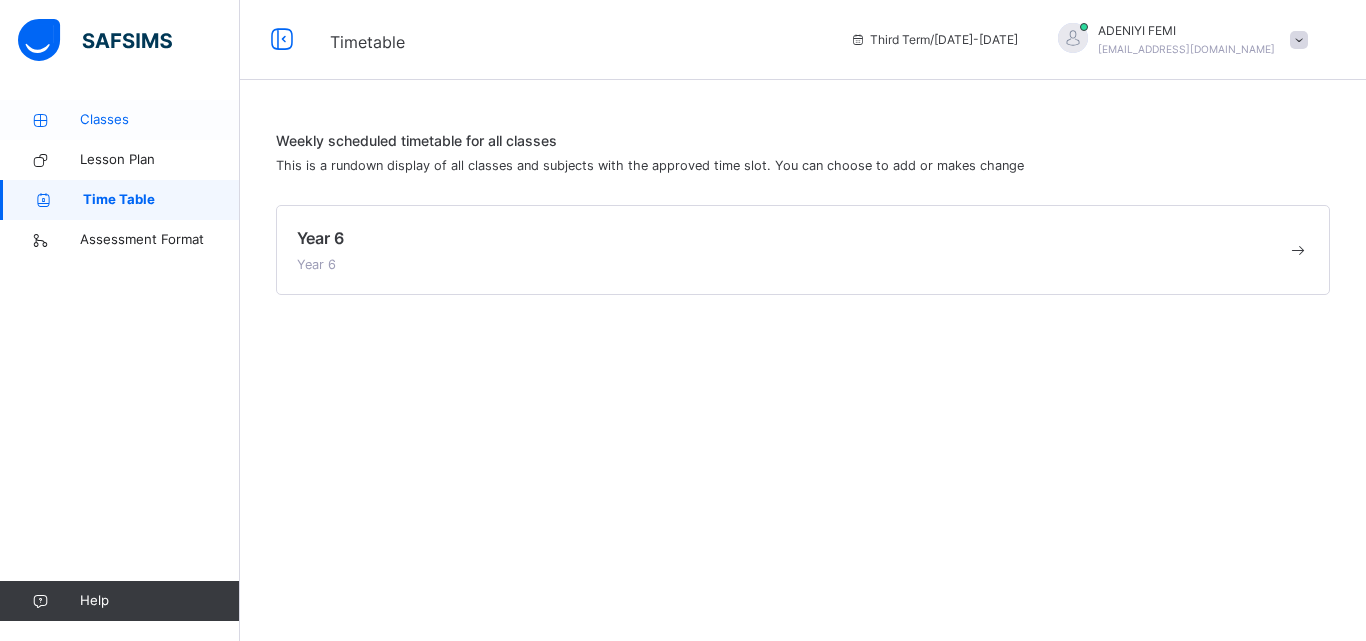 click on "Classes" at bounding box center [160, 120] 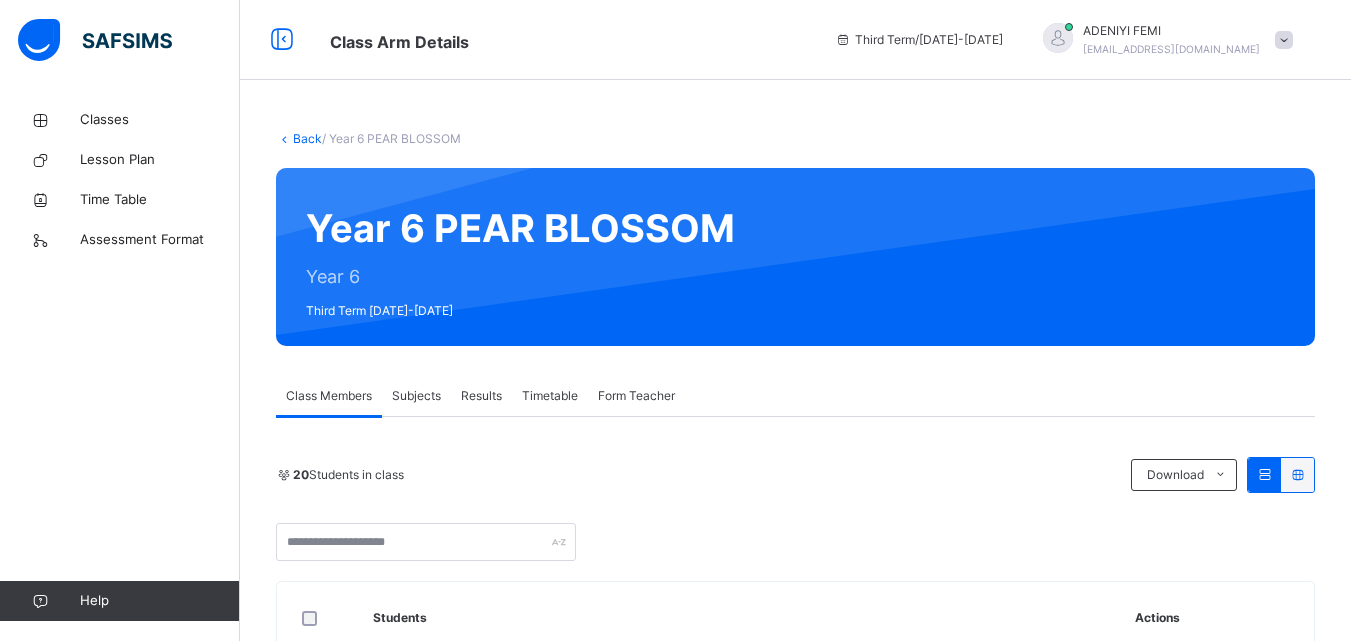 click at bounding box center [1058, 38] 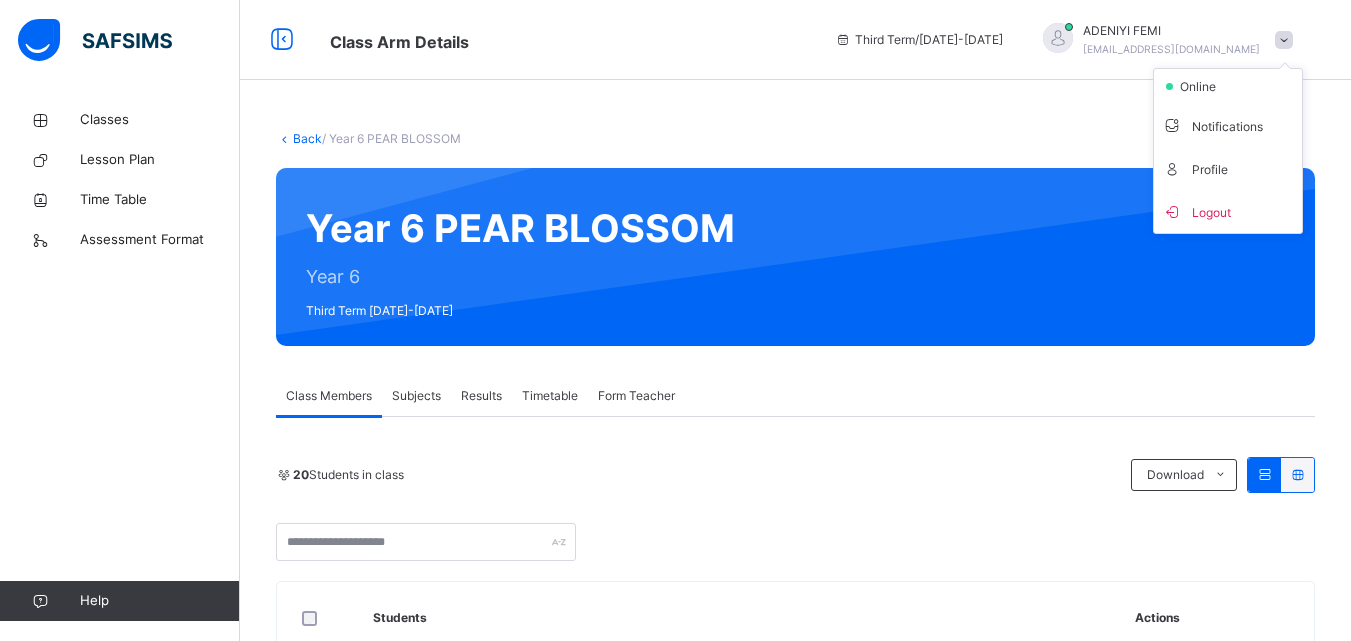 click on "Back  / Year 6 PEAR BLOSSOM Year 6 PEAR BLOSSOM Year 6 Third Term [DATE]-[DATE] Class Members Subjects Results Timetable Form Teacher Class Members More Options   20  Students in class Download Pdf Report Excel Report TURAKI INTERNATIONAL SCHOOL Date: [DATE] 7:15:54 pm Class Members Class:  Year 6 PEAR BLOSSOM Total no. of Students:  20 Term:  Third Term Session:  [DATE]-[DATE] S/NO Admission No. Last Name First Name Other Name 1 6142/17 [PERSON_NAME] 2 6123/17 [PERSON_NAME] 3 6687/23 [PERSON_NAME] 4 6628/22 [PERSON_NAME] 5 6154/17 [PERSON_NAME] 6 6029/17 [PERSON_NAME] 7 6625/22 [PERSON_NAME] 8 6541/19 [PERSON_NAME] 9 6738/23 ALL-[PERSON_NAME] [PERSON_NAME] 10 6225/19 [PERSON_NAME] [PERSON_NAME] 11 6047/17 [PERSON_NAME] [PERSON_NAME] 12 6495/21 [PERSON_NAME] 13 6100/17 [PERSON_NAME] 14 6119/17 [PERSON_NAME] 15 6015/16 [PERSON_NAME] 16 6381/21 [PERSON_NAME] 17 1012/24 [PERSON_NAME] 18 6020/16 [PERSON_NAME]’[PERSON_NAME] 19 6098/17 WUROJI Zainab [PERSON_NAME] 20 6213/19 ×" at bounding box center [795, 1052] 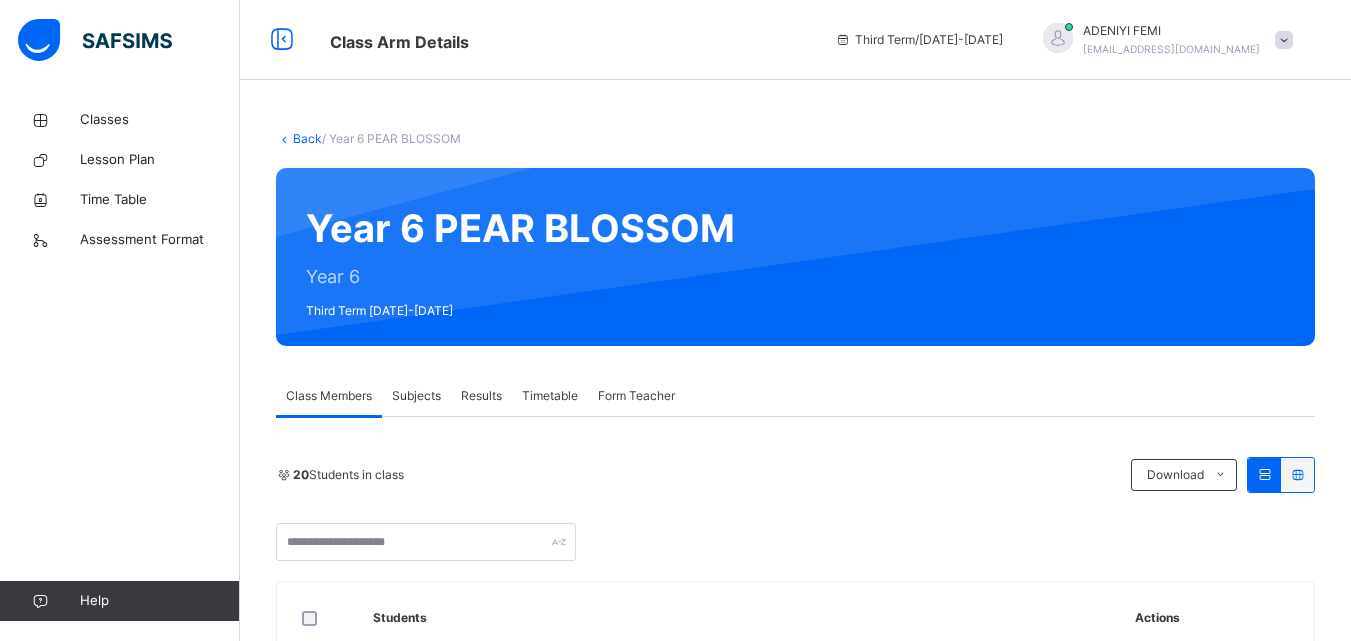 click at bounding box center (1284, 40) 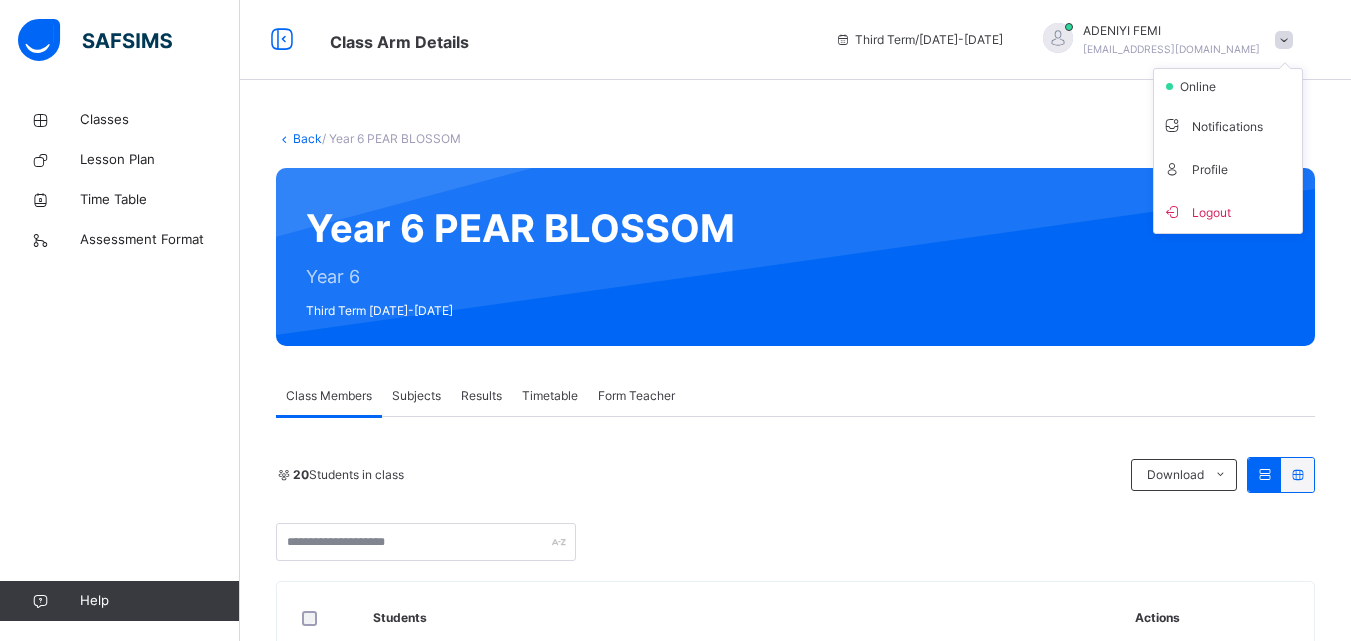 click on "Back  / Year 6 PEAR BLOSSOM Year 6 PEAR BLOSSOM Year 6 Third Term [DATE]-[DATE] Class Members Subjects Results Timetable Form Teacher Class Members More Options   20  Students in class Download Pdf Report Excel Report TURAKI INTERNATIONAL SCHOOL Date: [DATE] 7:15:54 pm Class Members Class:  Year 6 PEAR BLOSSOM Total no. of Students:  20 Term:  Third Term Session:  [DATE]-[DATE] S/NO Admission No. Last Name First Name Other Name 1 6142/17 [PERSON_NAME] 2 6123/17 [PERSON_NAME] 3 6687/23 [PERSON_NAME] 4 6628/22 [PERSON_NAME] 5 6154/17 [PERSON_NAME] 6 6029/17 [PERSON_NAME] 7 6625/22 [PERSON_NAME] 8 6541/19 [PERSON_NAME] 9 6738/23 ALL-[PERSON_NAME] [PERSON_NAME] 10 6225/19 [PERSON_NAME] [PERSON_NAME] 11 6047/17 [PERSON_NAME] [PERSON_NAME] 12 6495/21 [PERSON_NAME] 13 6100/17 [PERSON_NAME] 14 6119/17 [PERSON_NAME] 15 6015/16 [PERSON_NAME] 16 6381/21 [PERSON_NAME] 17 1012/24 [PERSON_NAME] 18 6020/16 [PERSON_NAME]’[PERSON_NAME] 19 6098/17 WUROJI Zainab [PERSON_NAME] 20 6213/19 ×" at bounding box center (795, 1102) 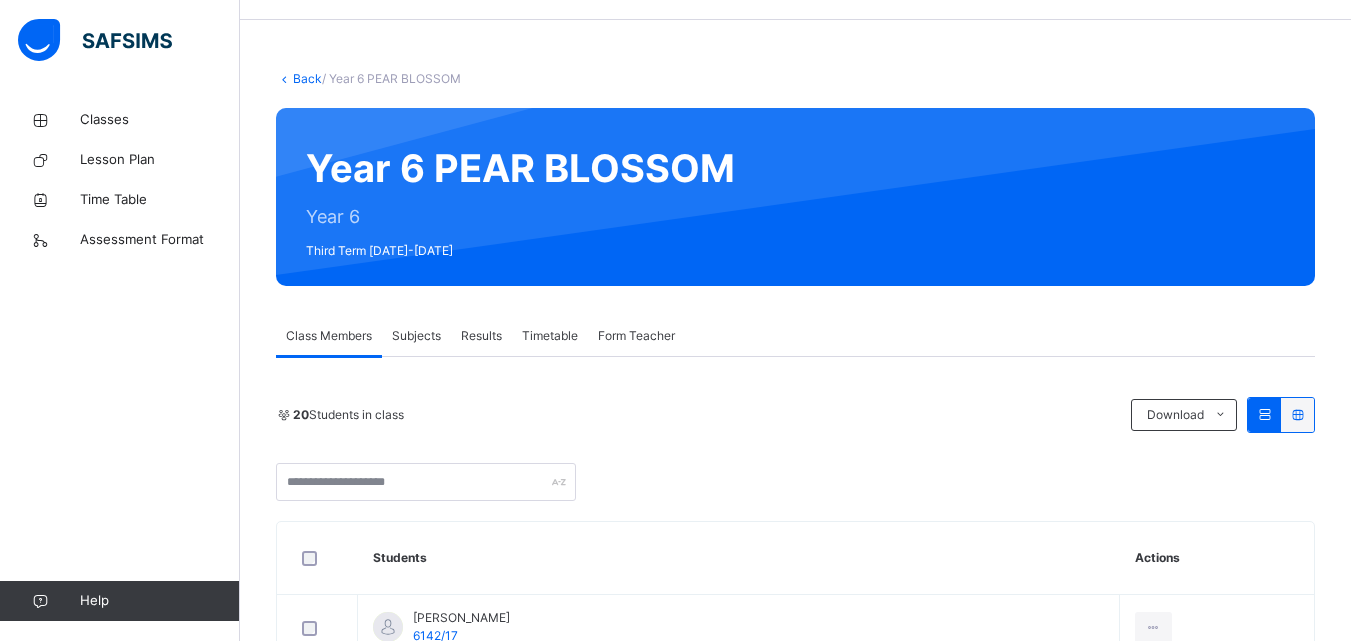 scroll, scrollTop: 282, scrollLeft: 0, axis: vertical 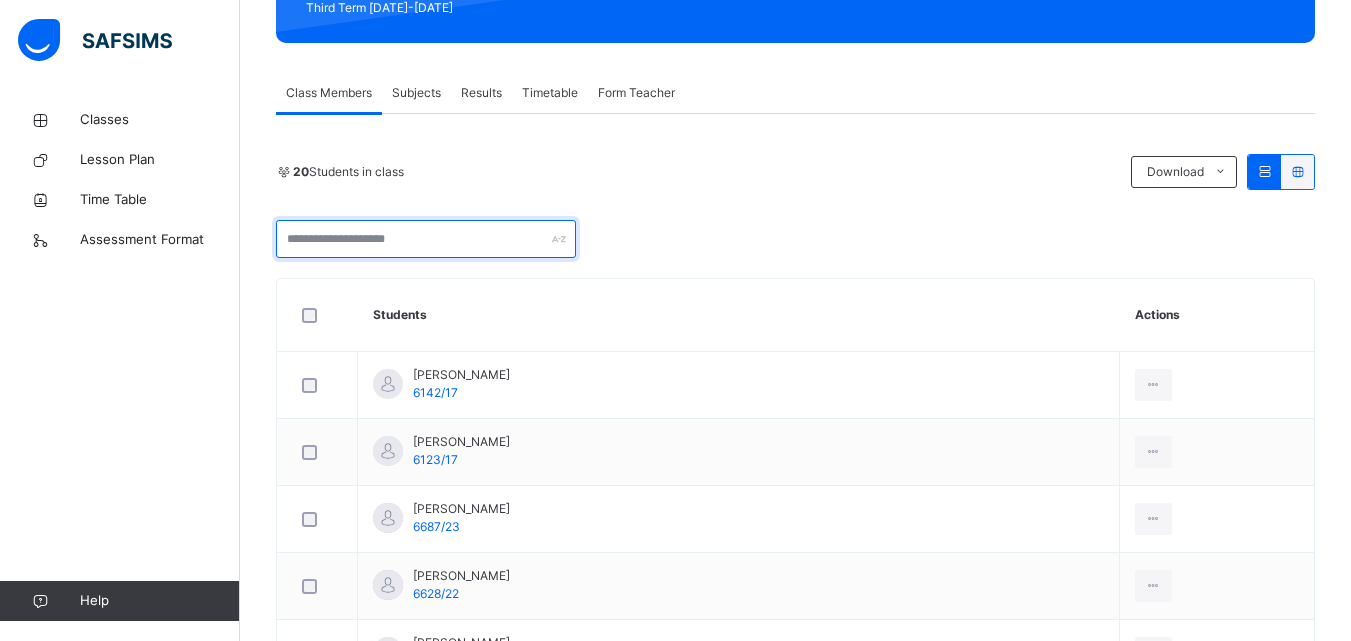 click at bounding box center [426, 239] 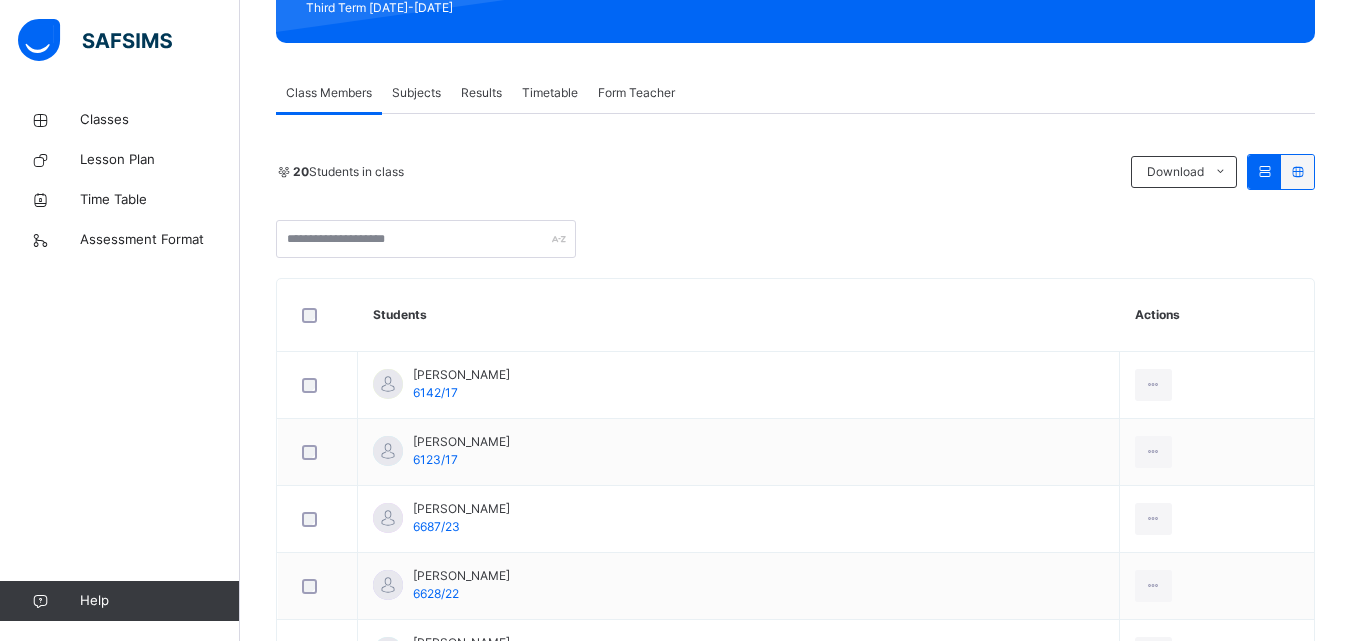 click at bounding box center [426, 239] 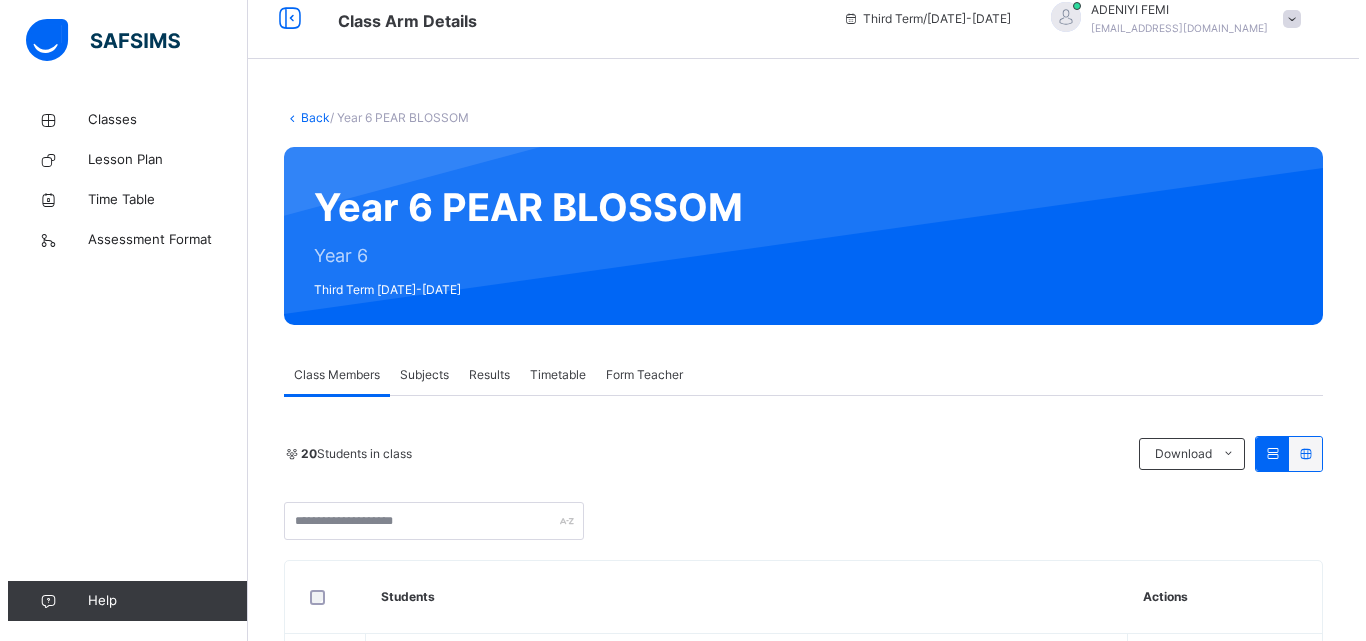 scroll, scrollTop: 0, scrollLeft: 0, axis: both 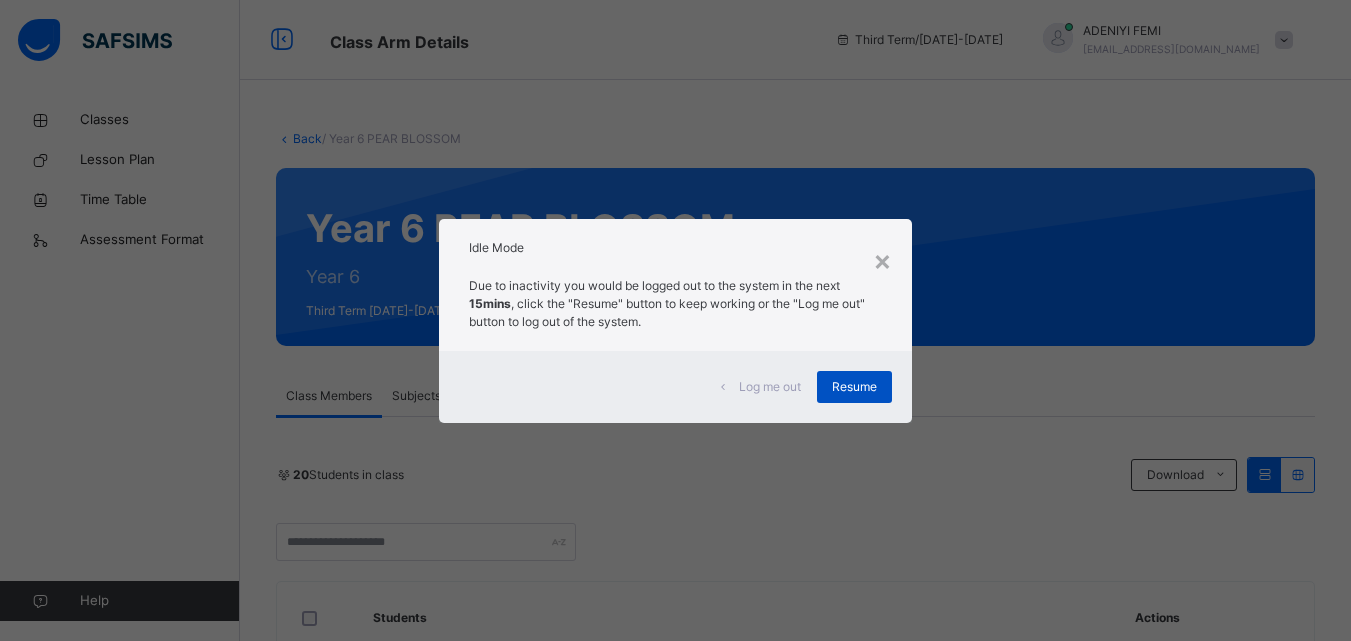 click on "Resume" at bounding box center (854, 387) 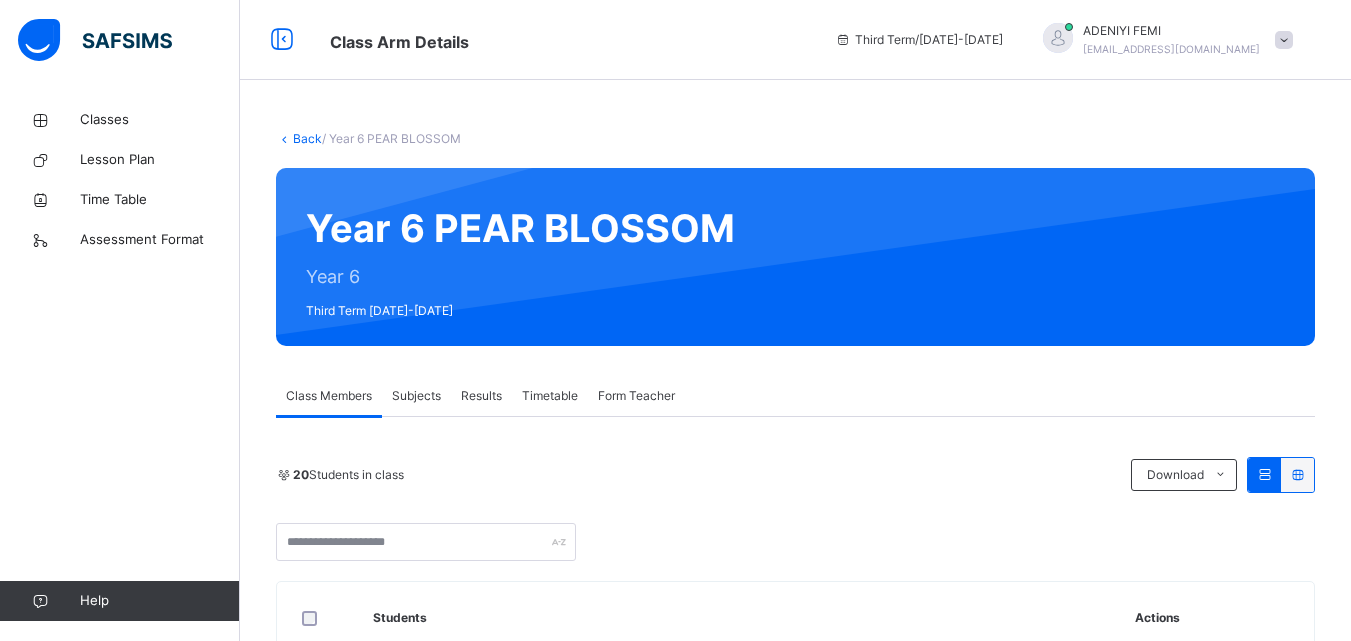 click at bounding box center (1284, 40) 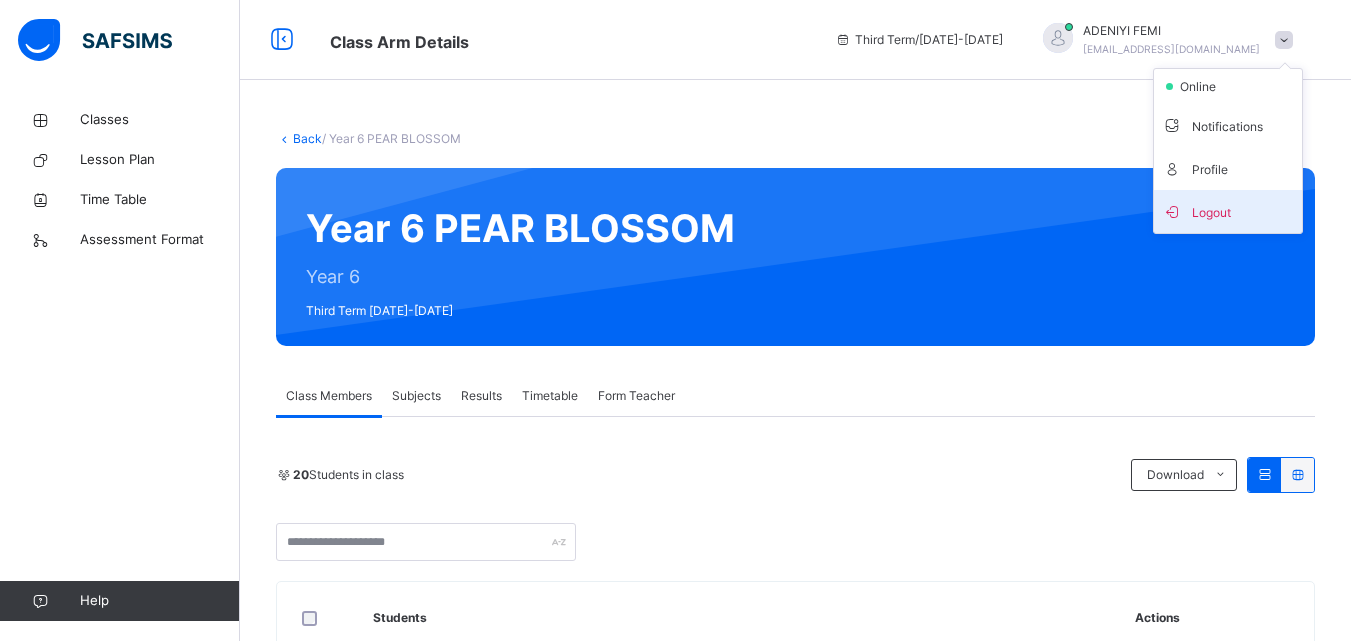 click on "Logout" at bounding box center (1228, 211) 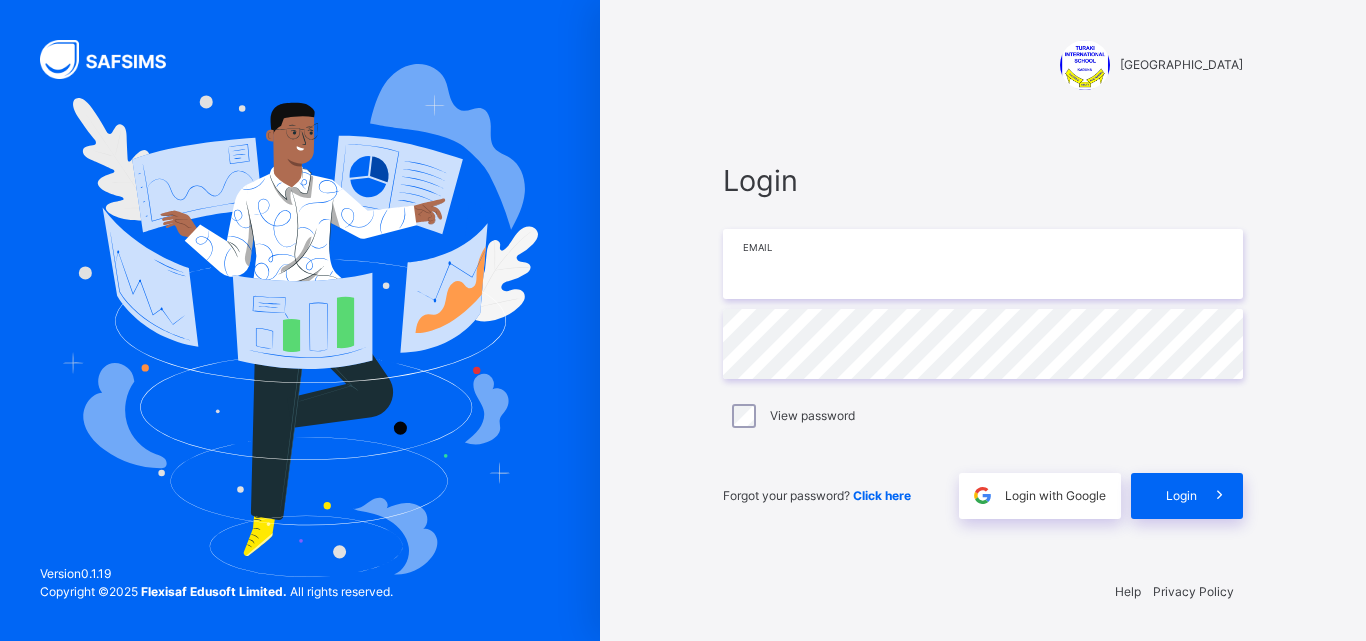 type on "**********" 